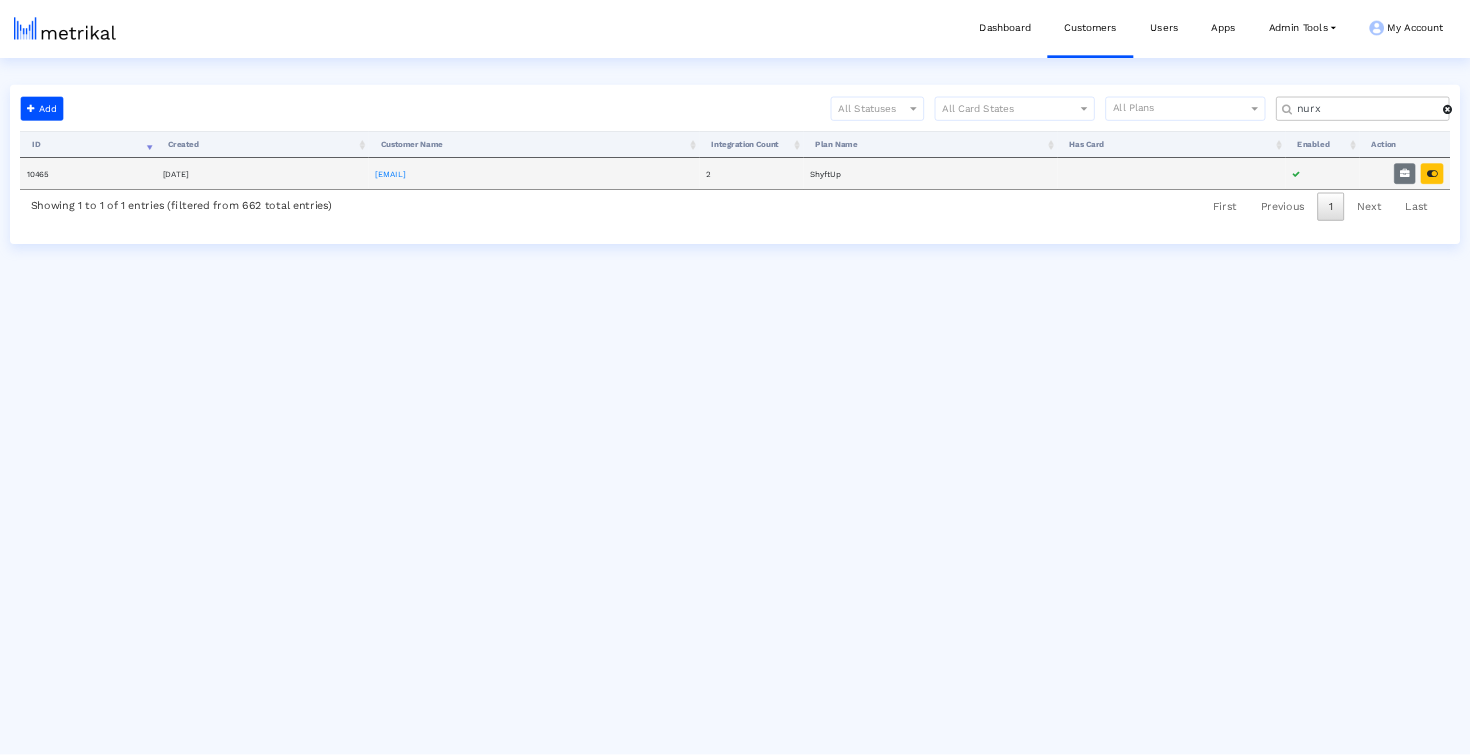 scroll, scrollTop: 0, scrollLeft: 0, axis: both 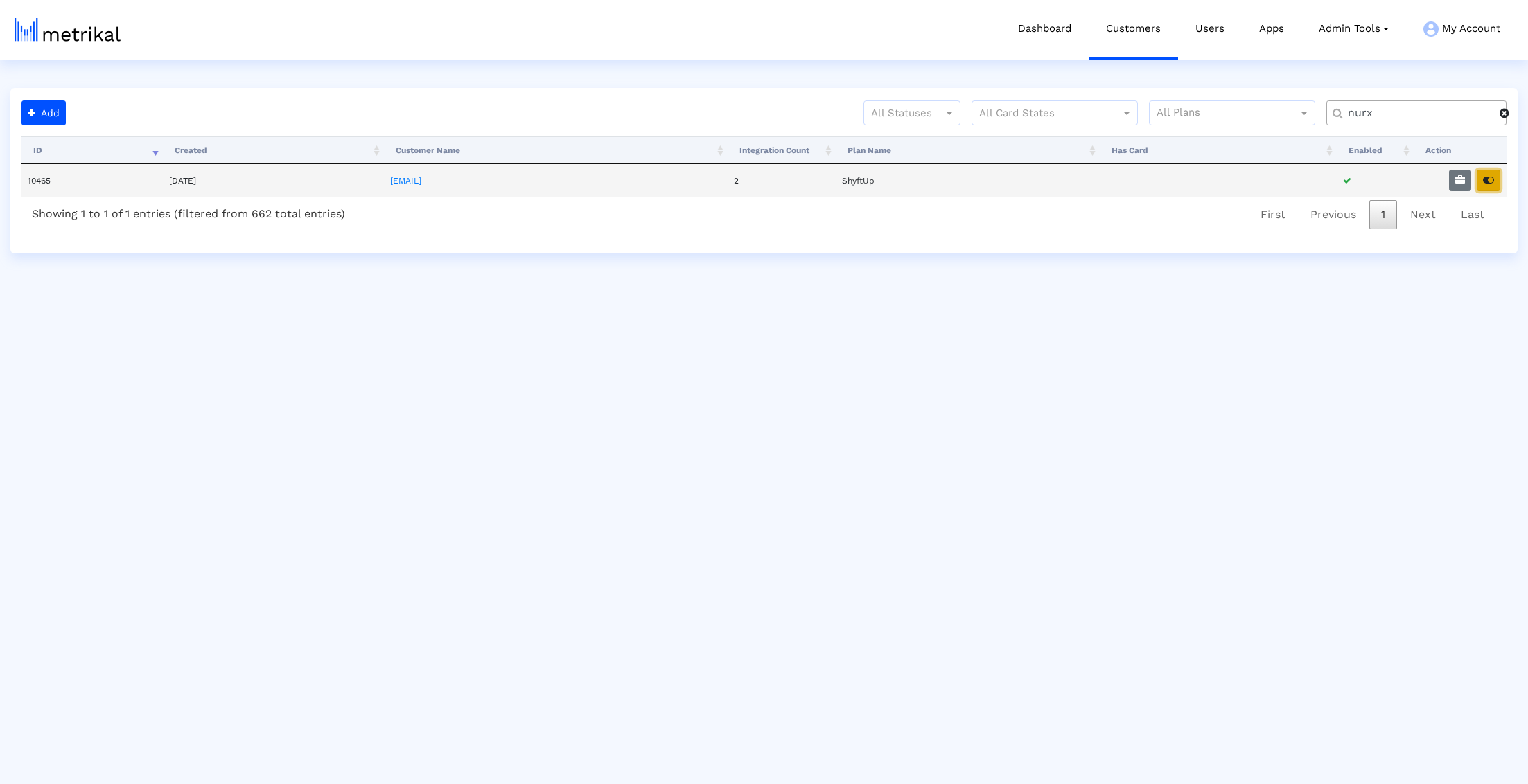 click at bounding box center (1489, 180) 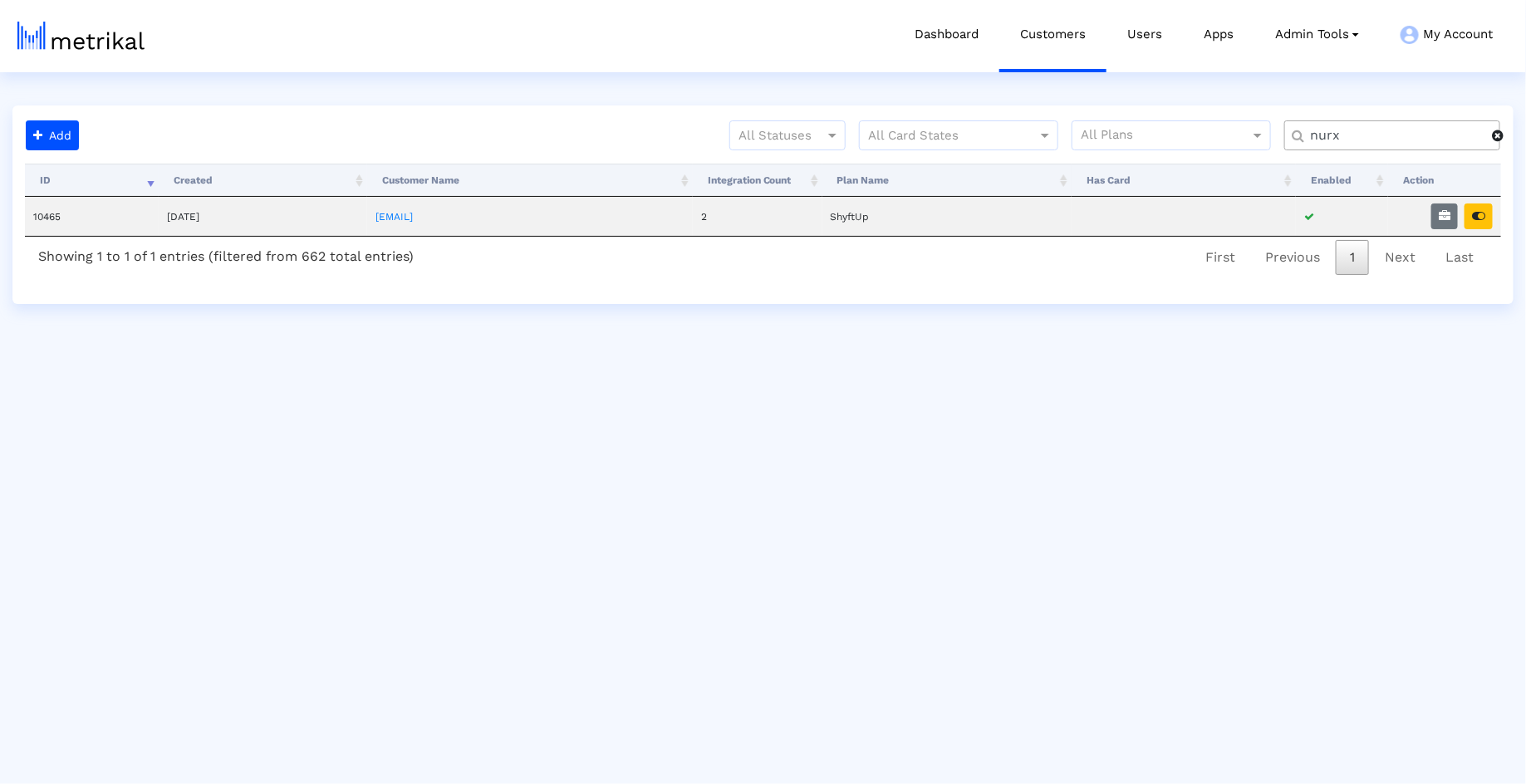 click on "nurx" 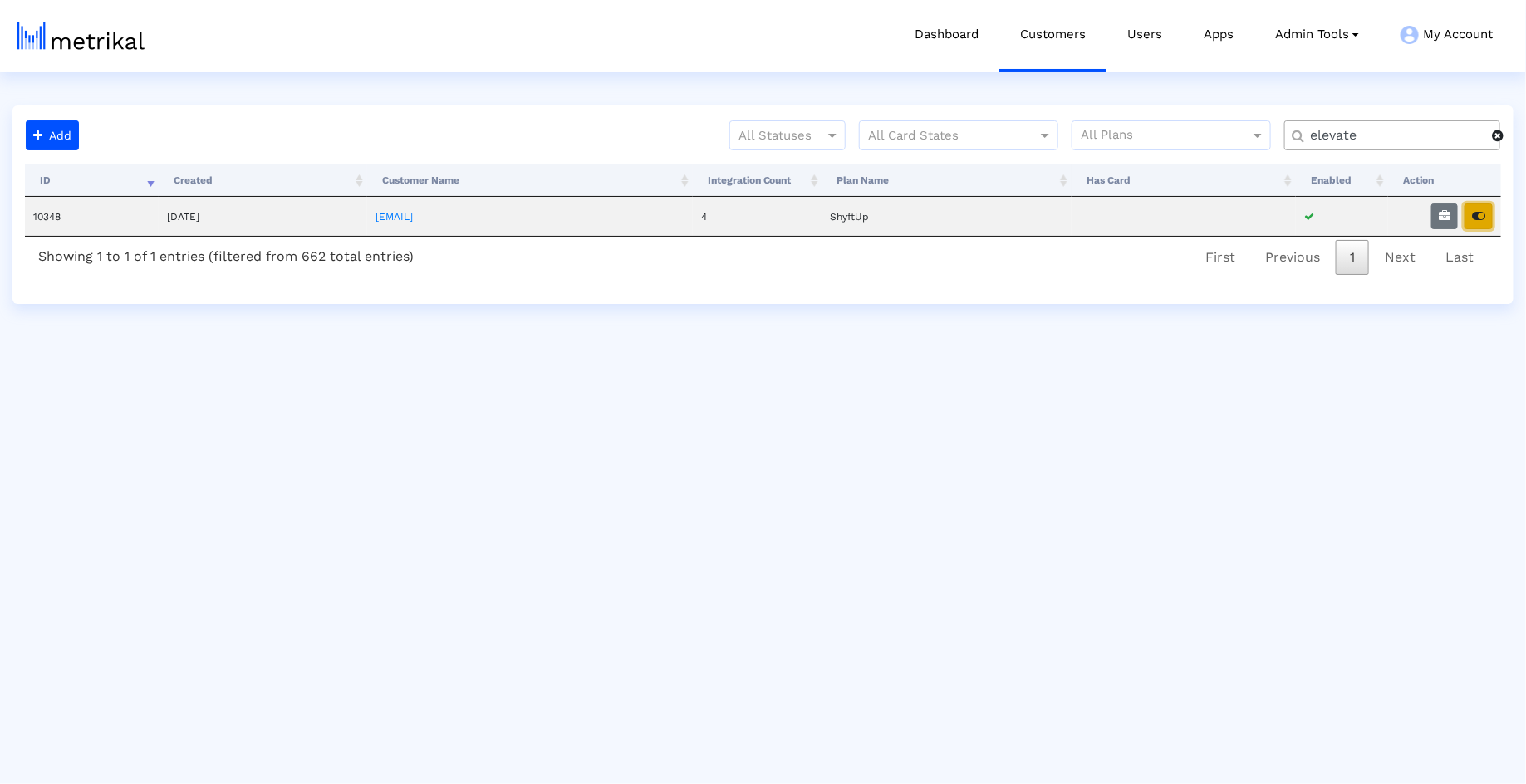 click at bounding box center (1479, 216) 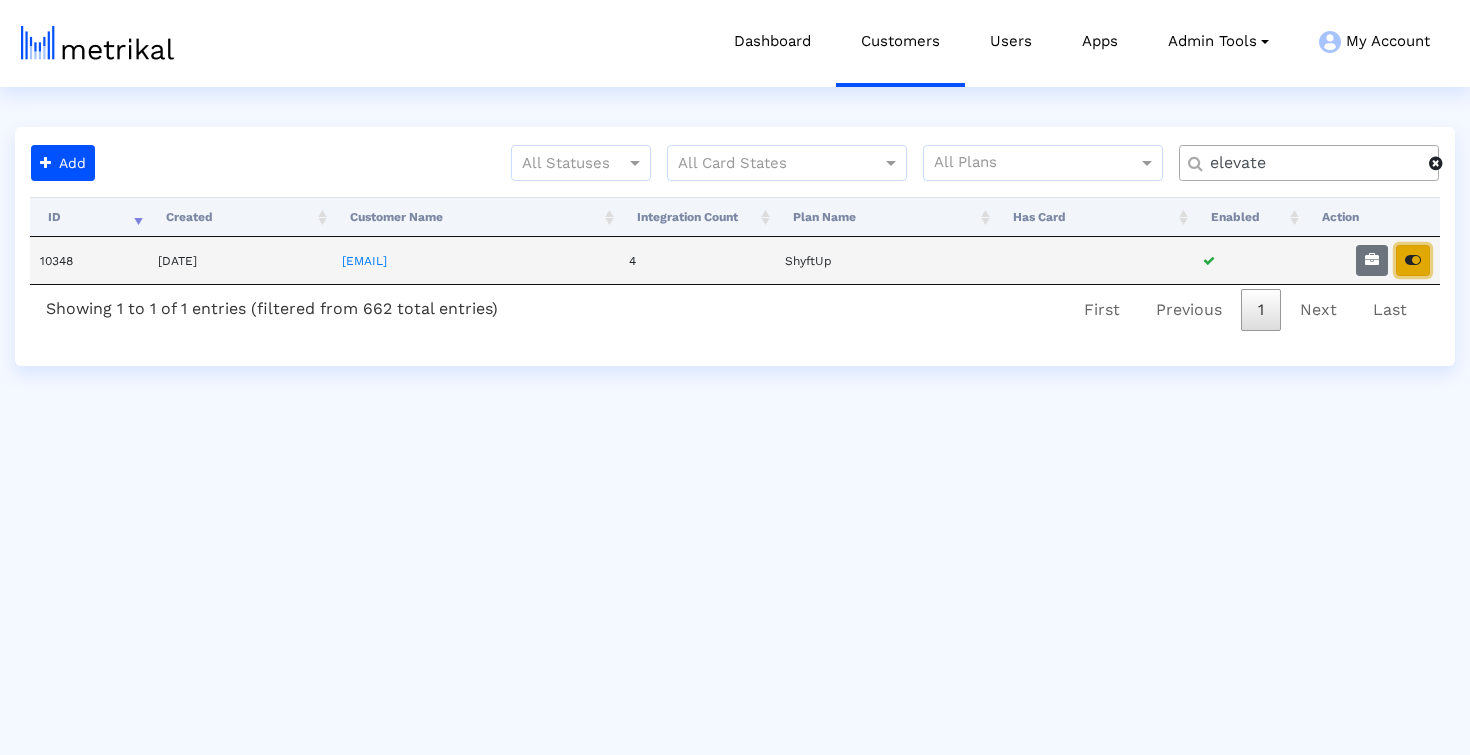 click at bounding box center [1413, 260] 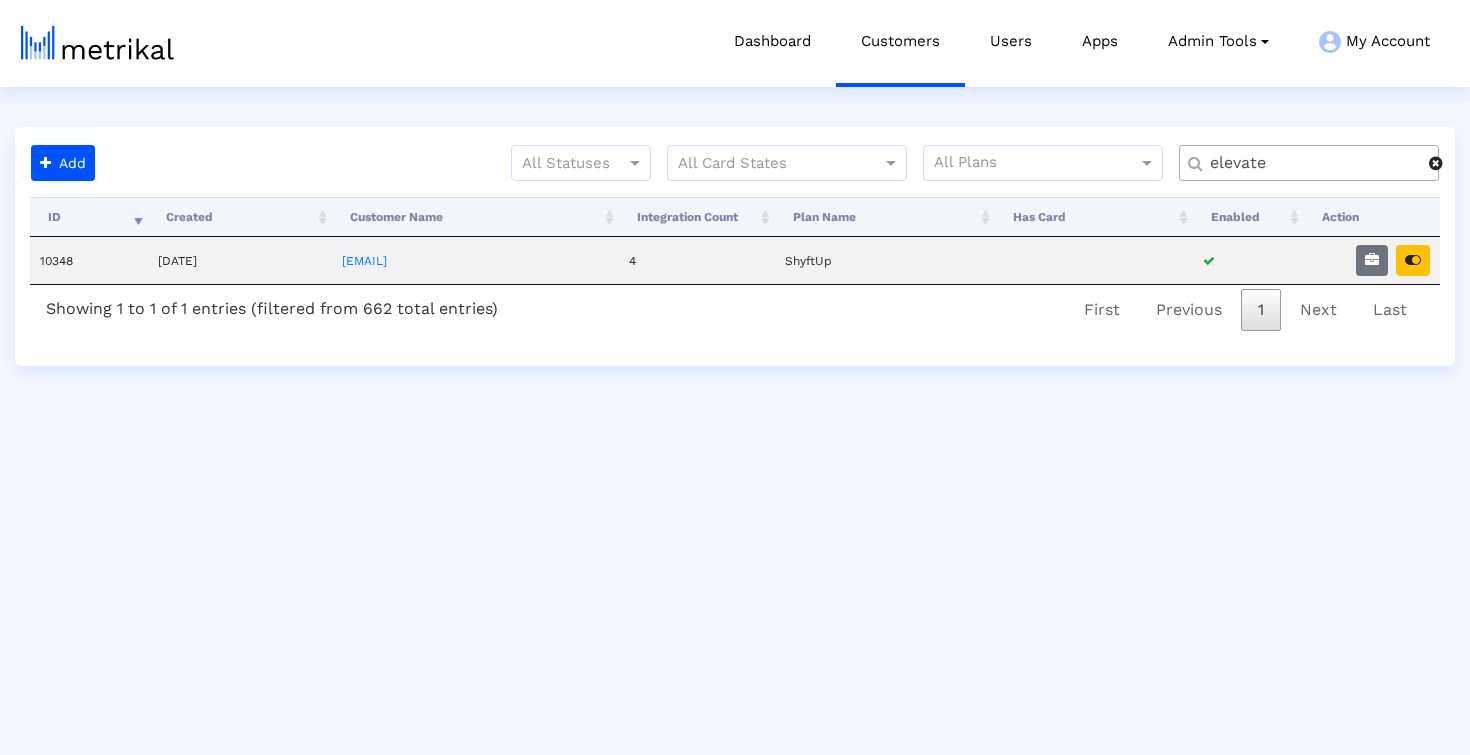 click on "elevate" 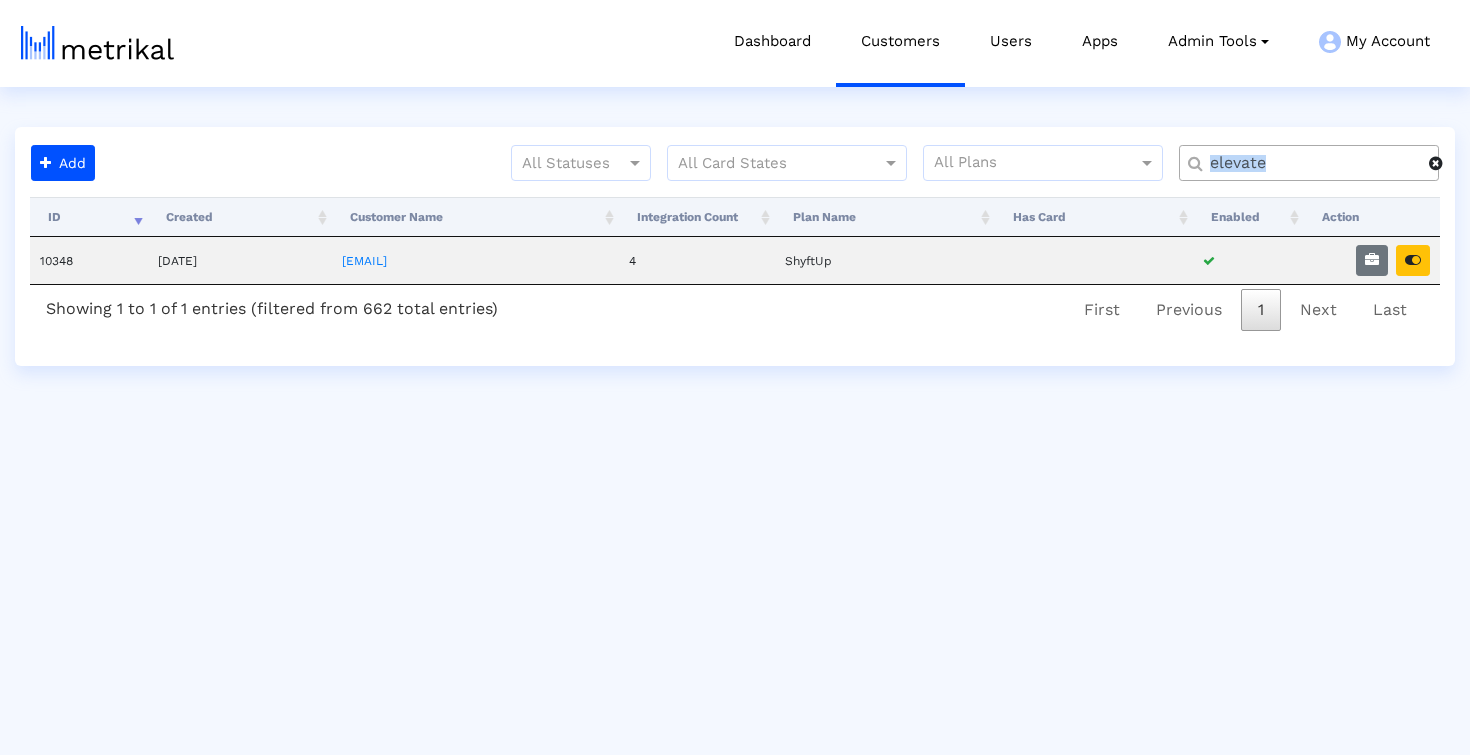 click on "elevate" 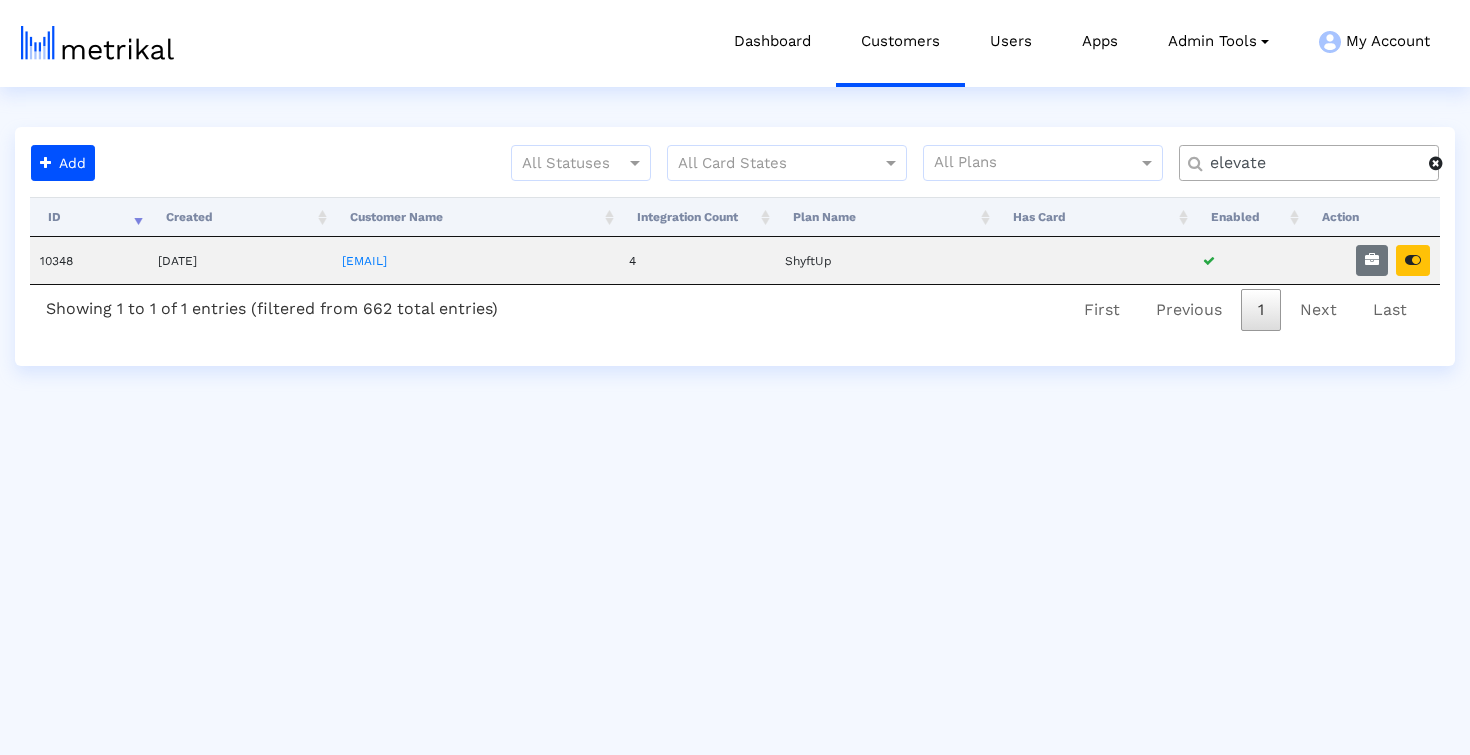 click on "elevate" 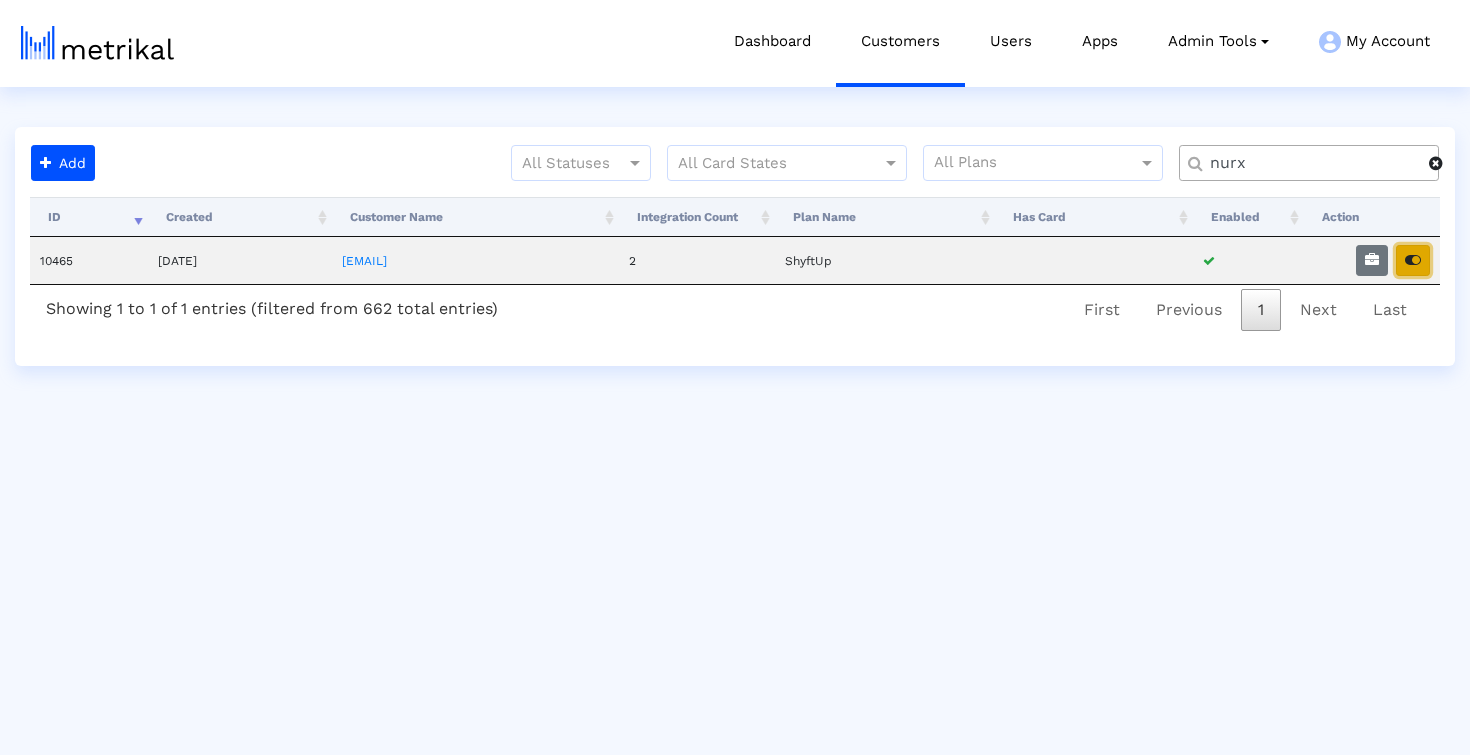 click at bounding box center (1413, 260) 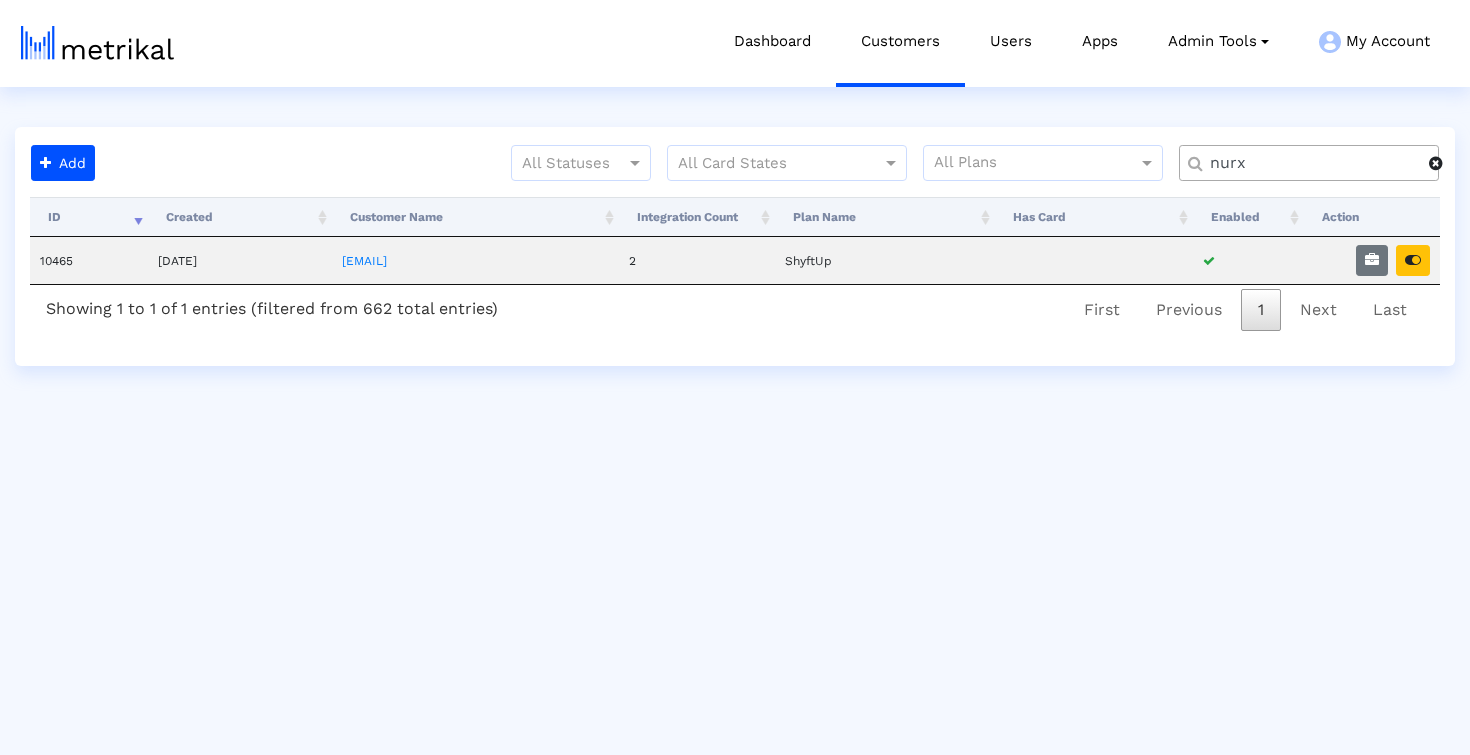 click on "nurx" 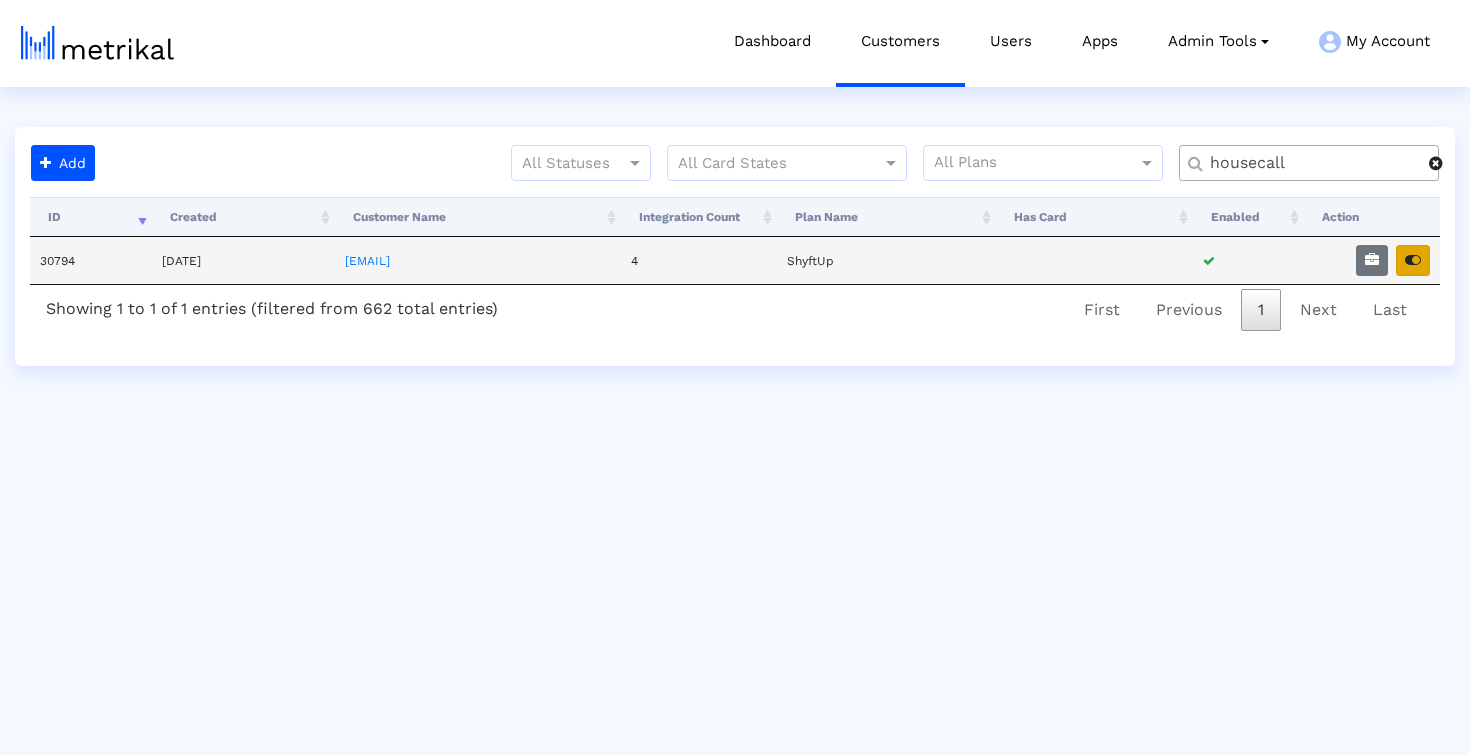 type on "housecall" 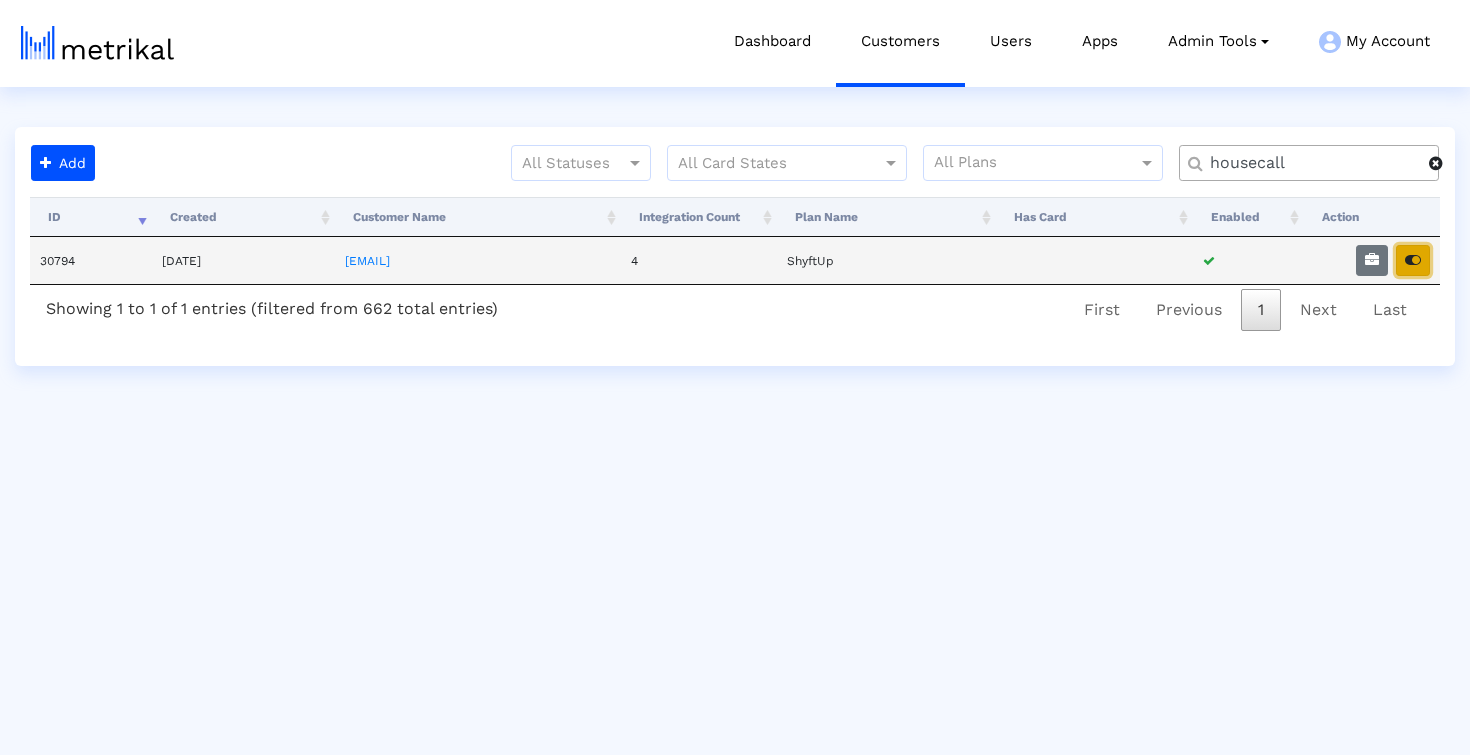 click at bounding box center [1413, 260] 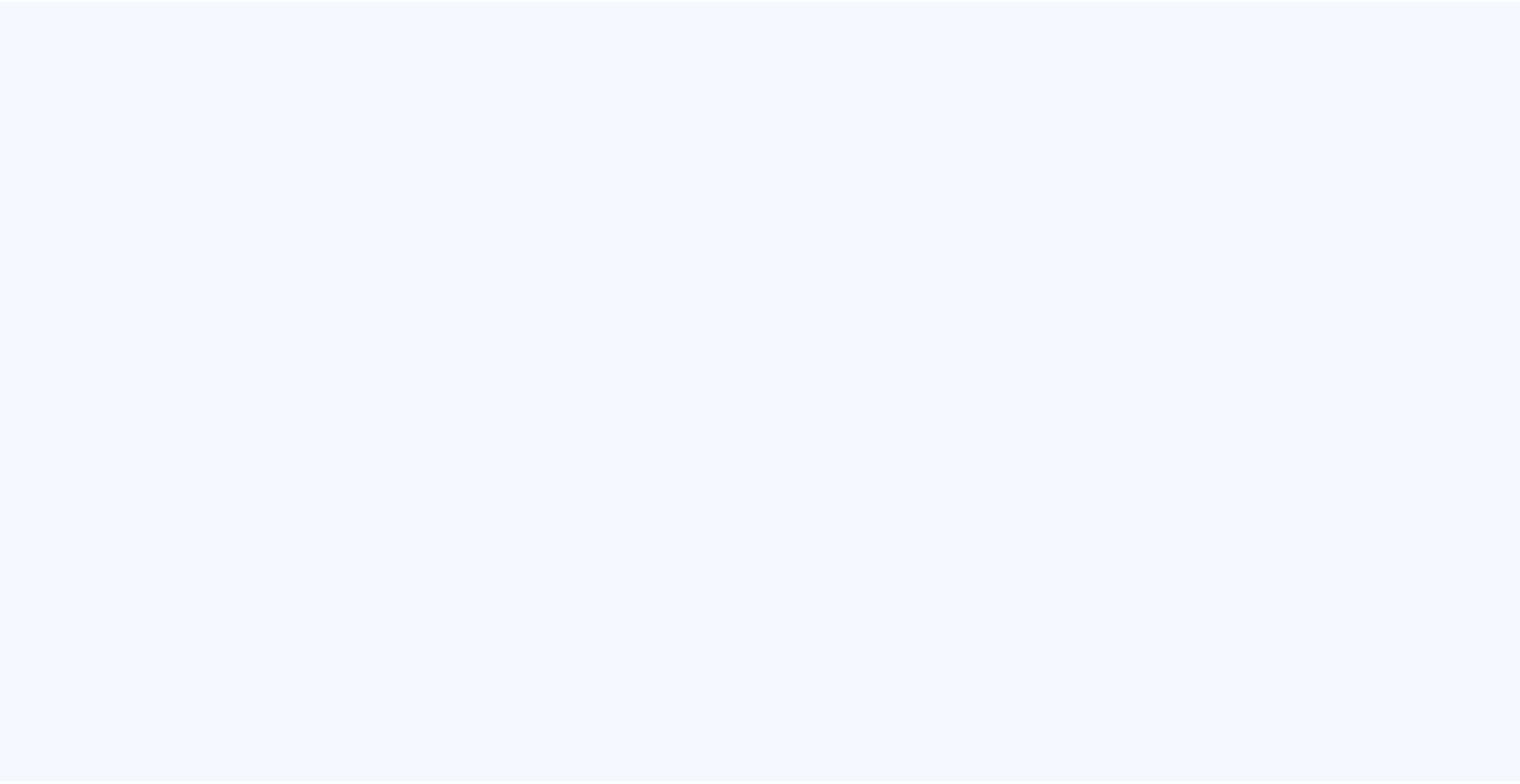scroll, scrollTop: 0, scrollLeft: 0, axis: both 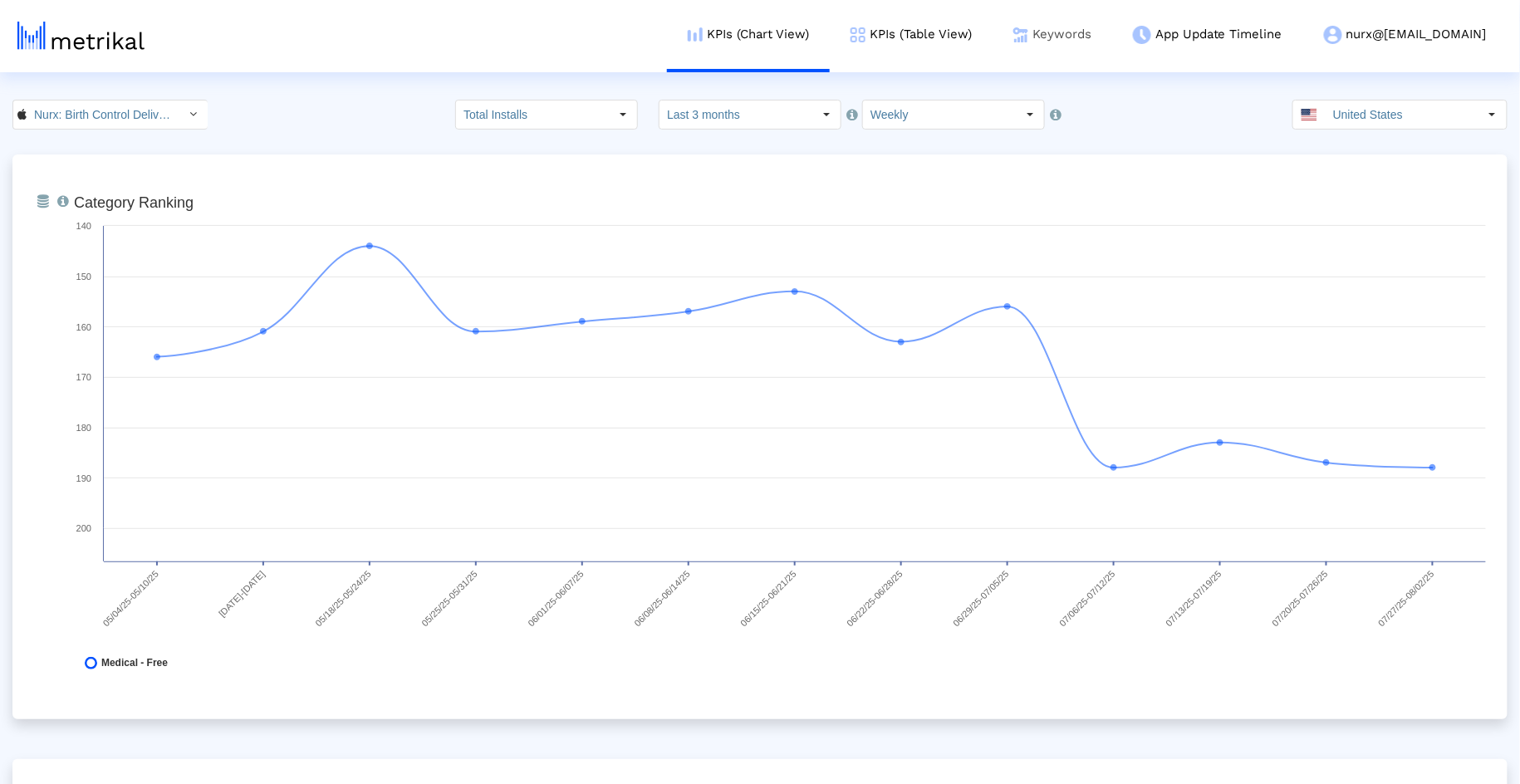 click on "Keywords" at bounding box center [1052, 34] 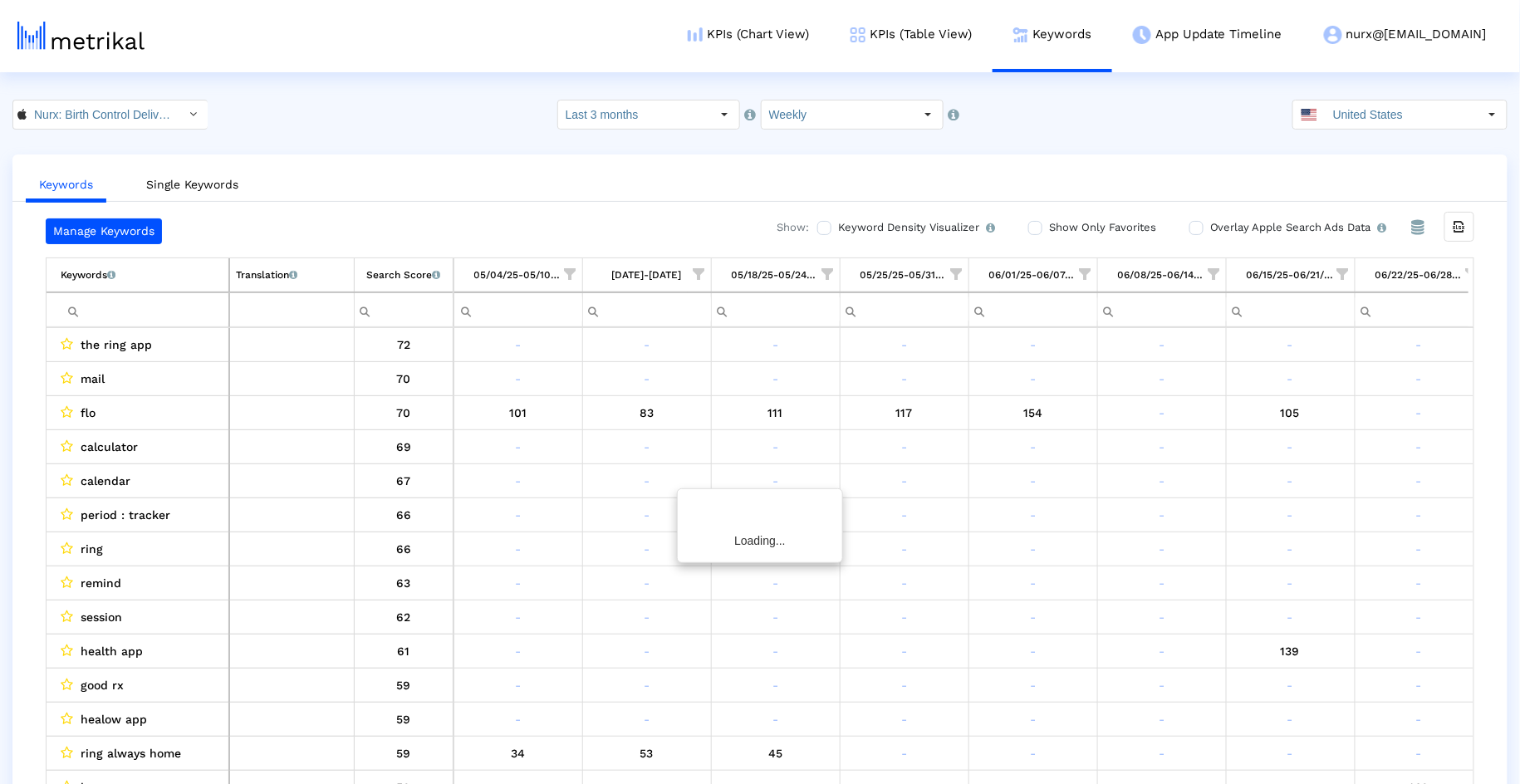 scroll, scrollTop: 0, scrollLeft: 657, axis: horizontal 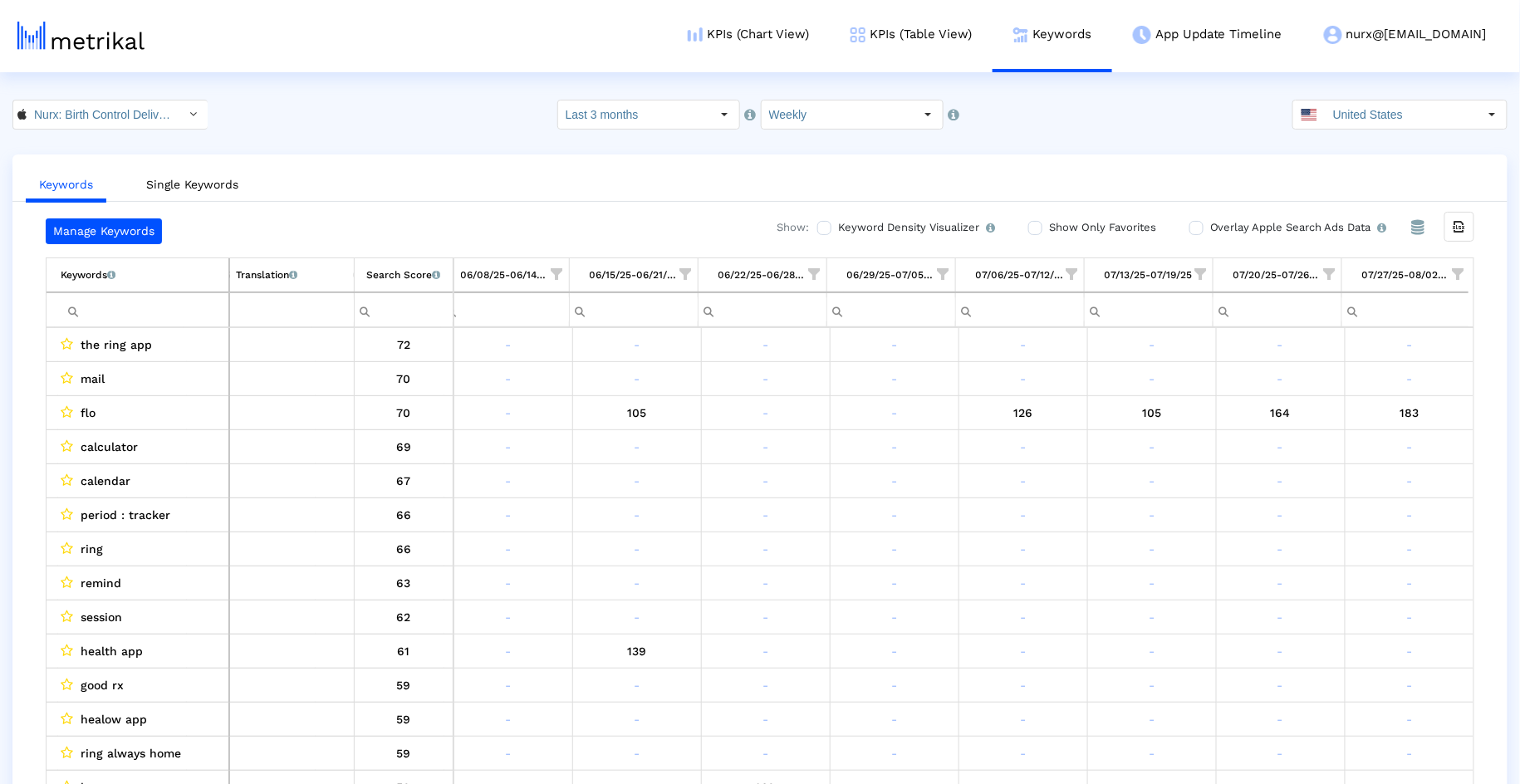 click at bounding box center (1459, 274) 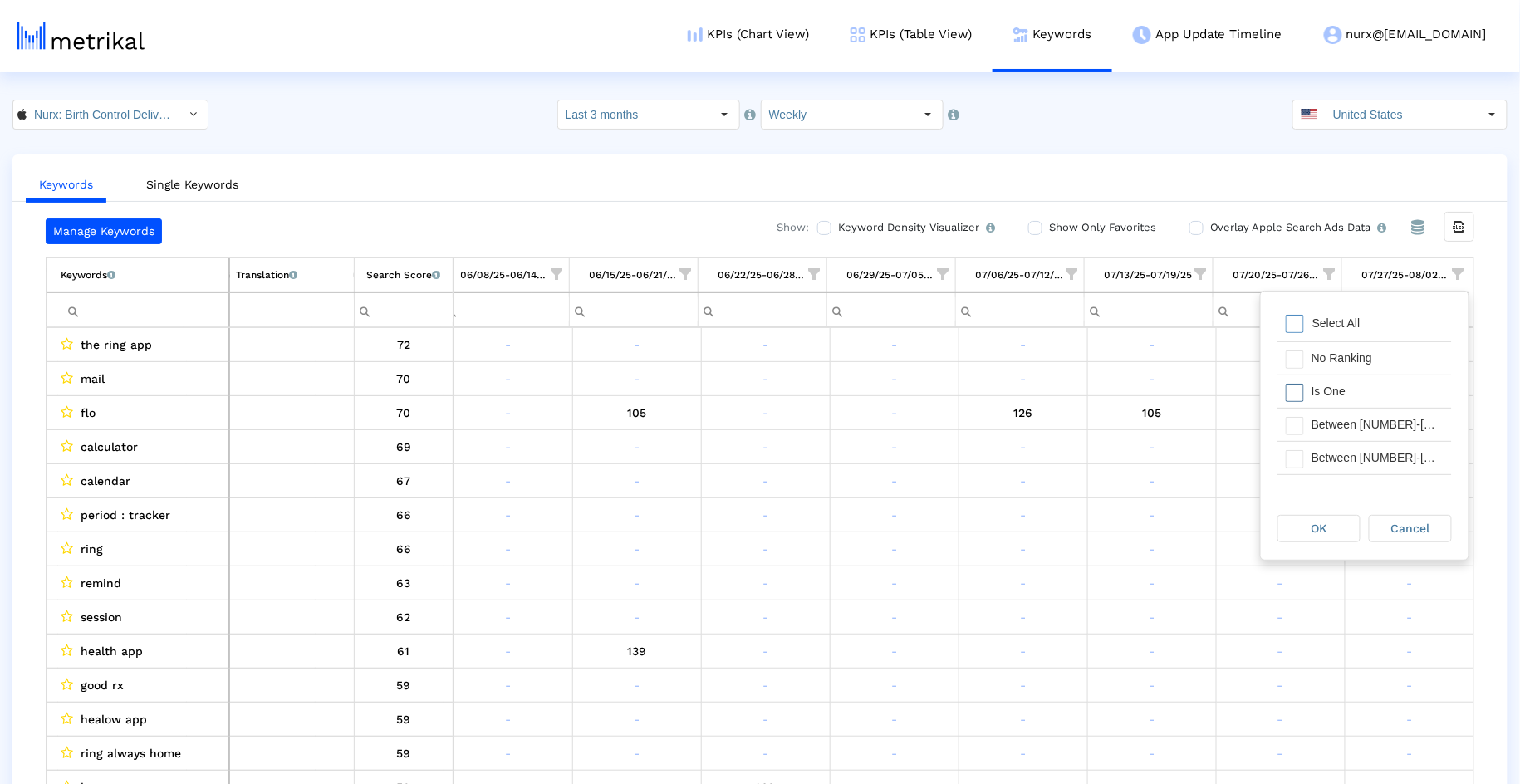 click on "Is One" at bounding box center (1377, 391) 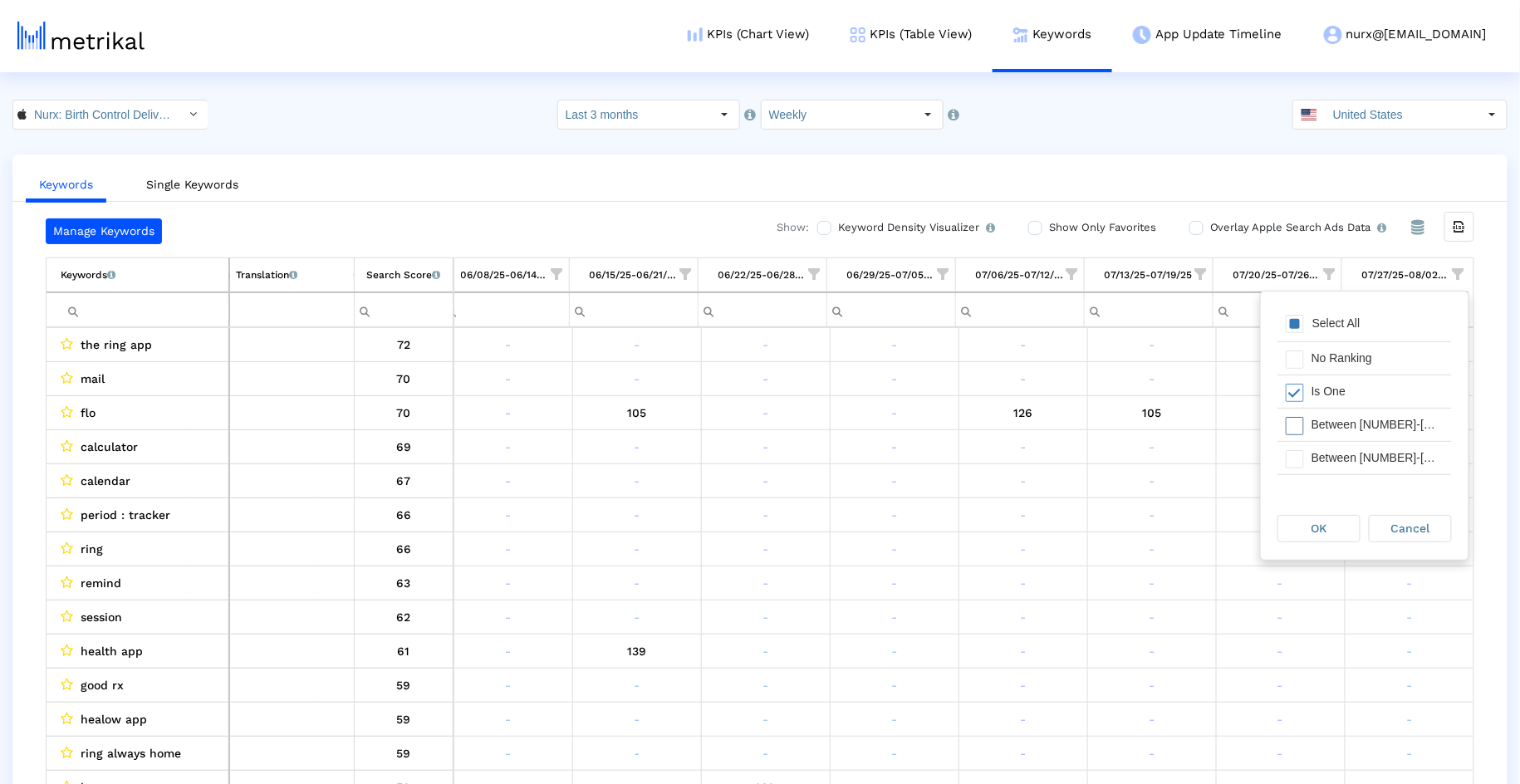 click on "Between 2-3" at bounding box center (1377, 424) 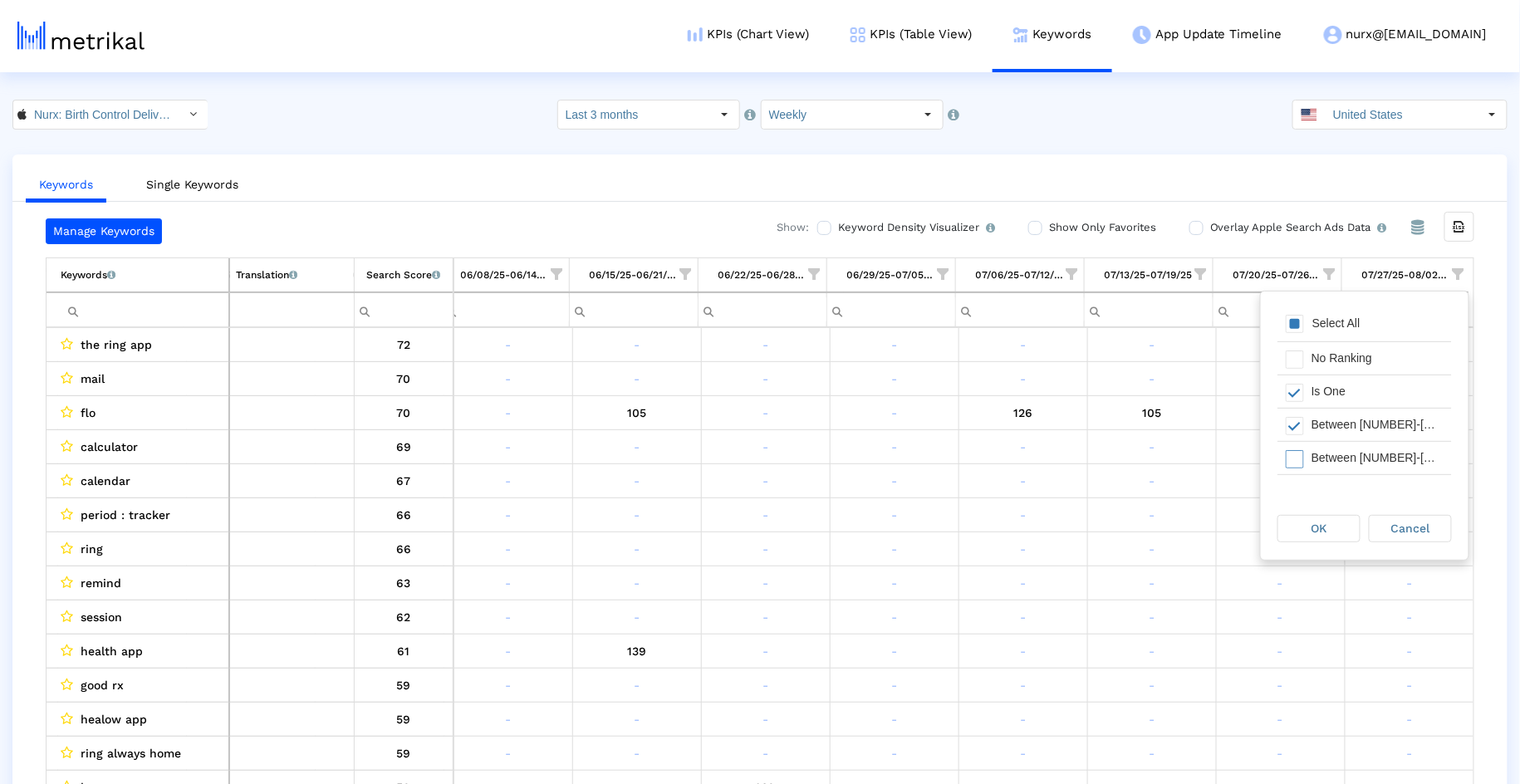 click on "Between 4-5" at bounding box center [1377, 458] 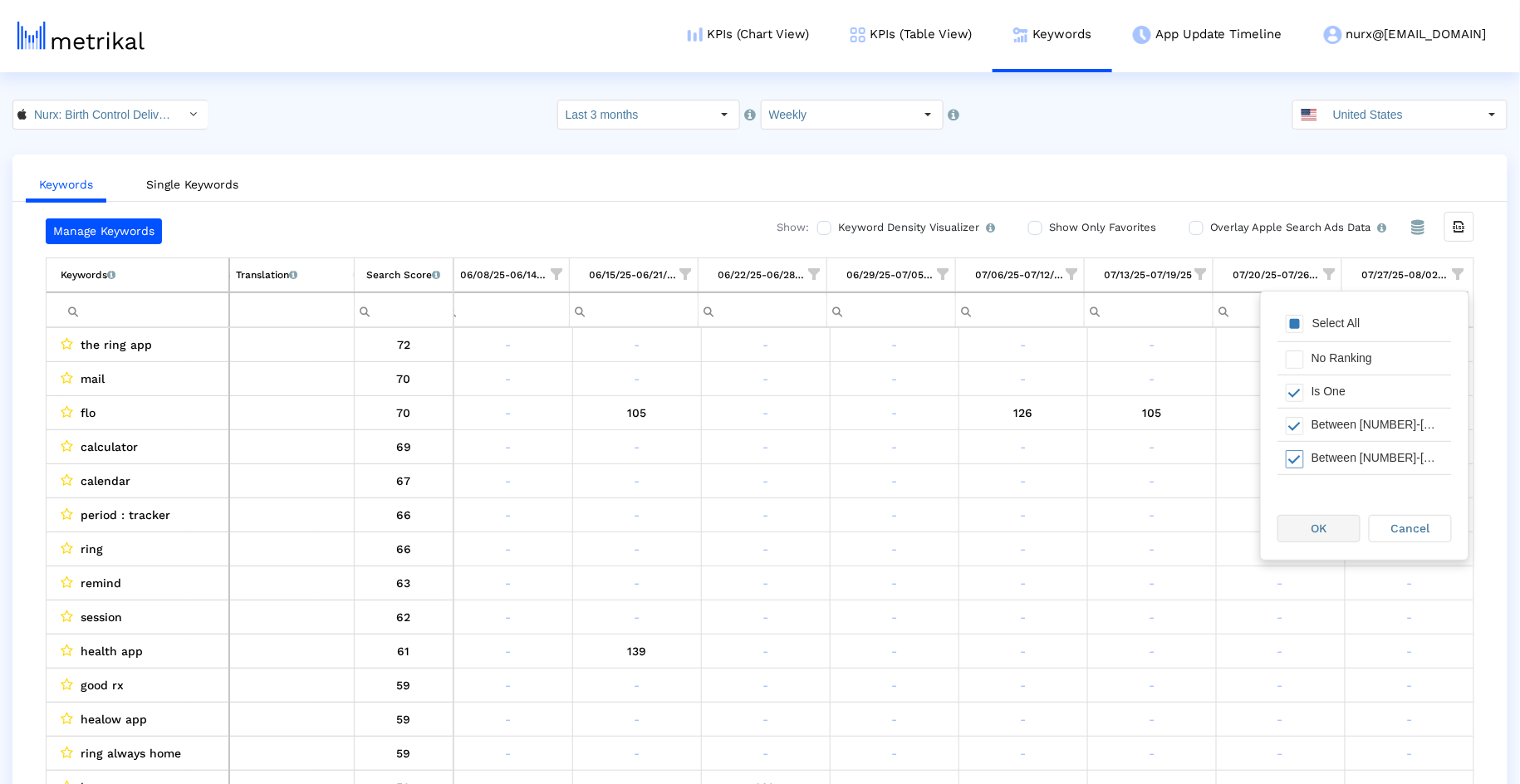 click on "OK" at bounding box center [1319, 528] 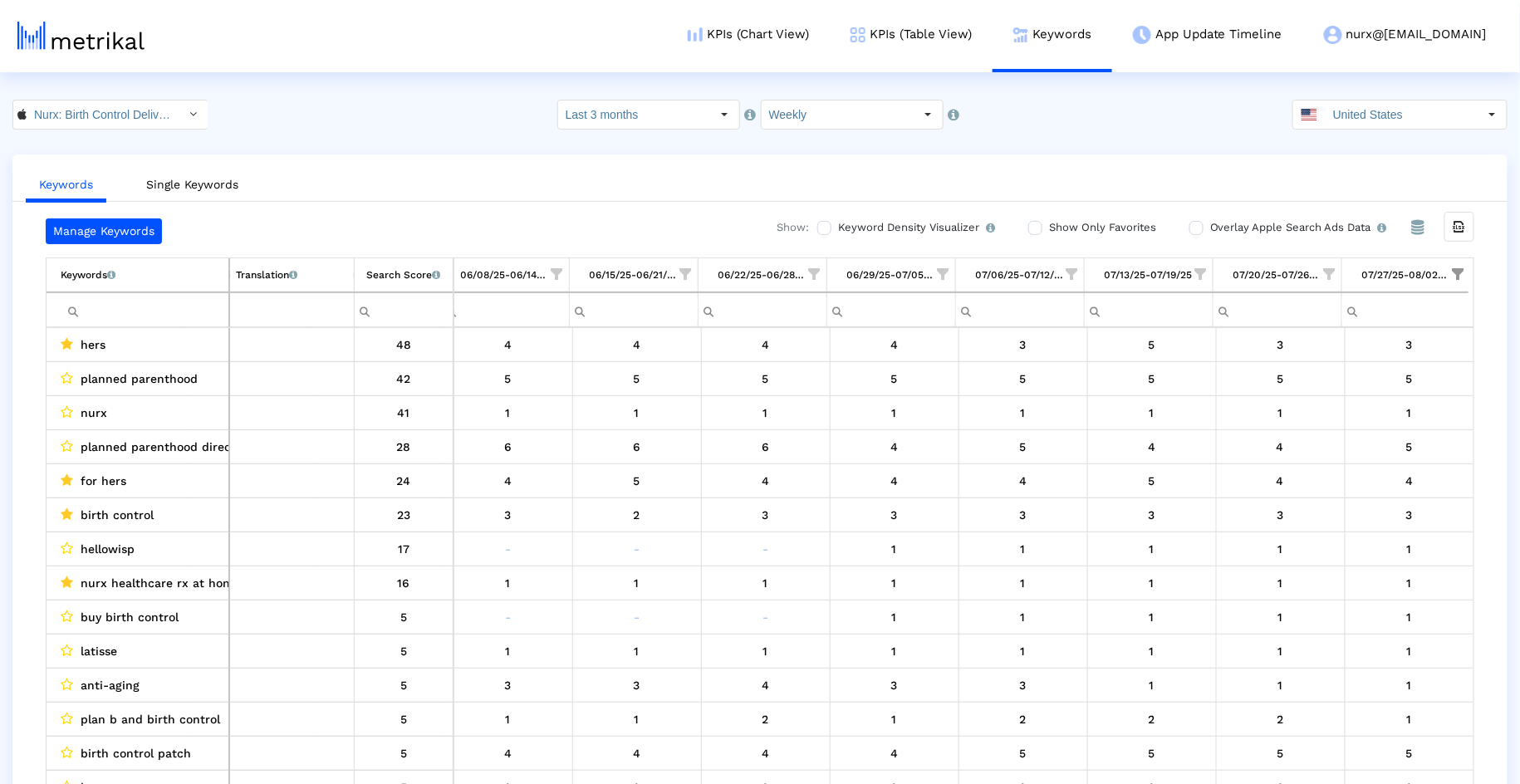 click on "Keywords   Single Keywords" 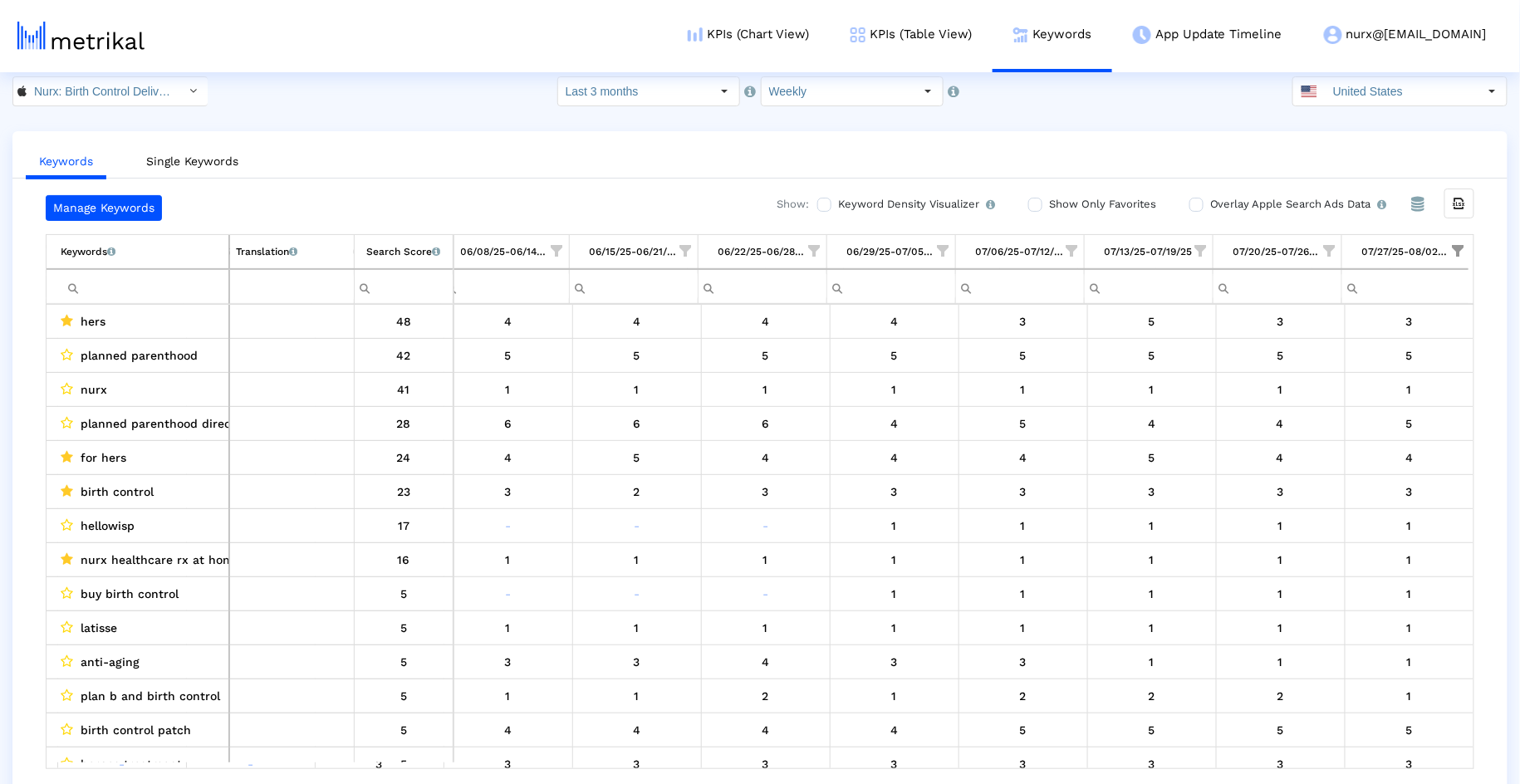 scroll, scrollTop: 32, scrollLeft: 0, axis: vertical 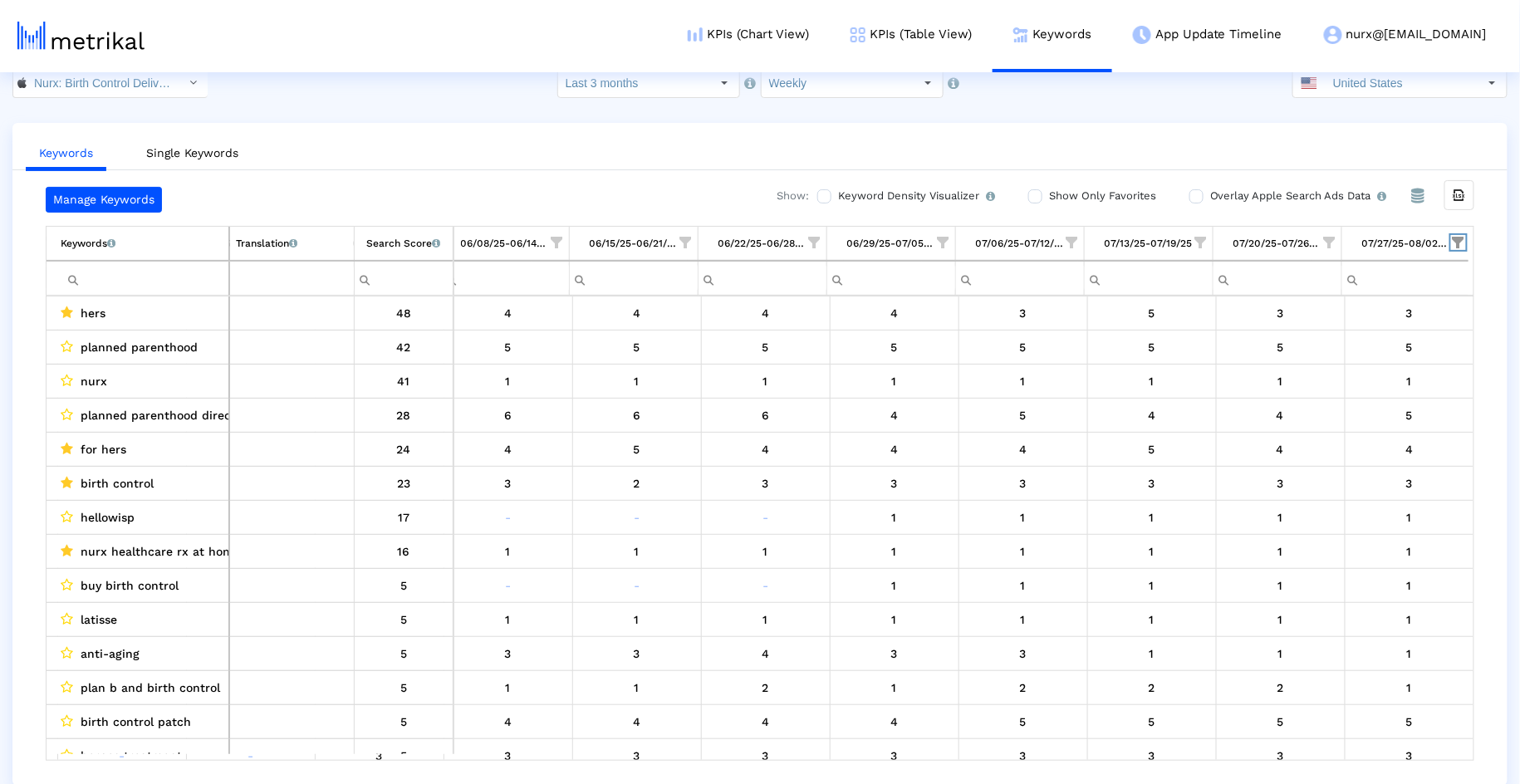 click at bounding box center (1459, 243) 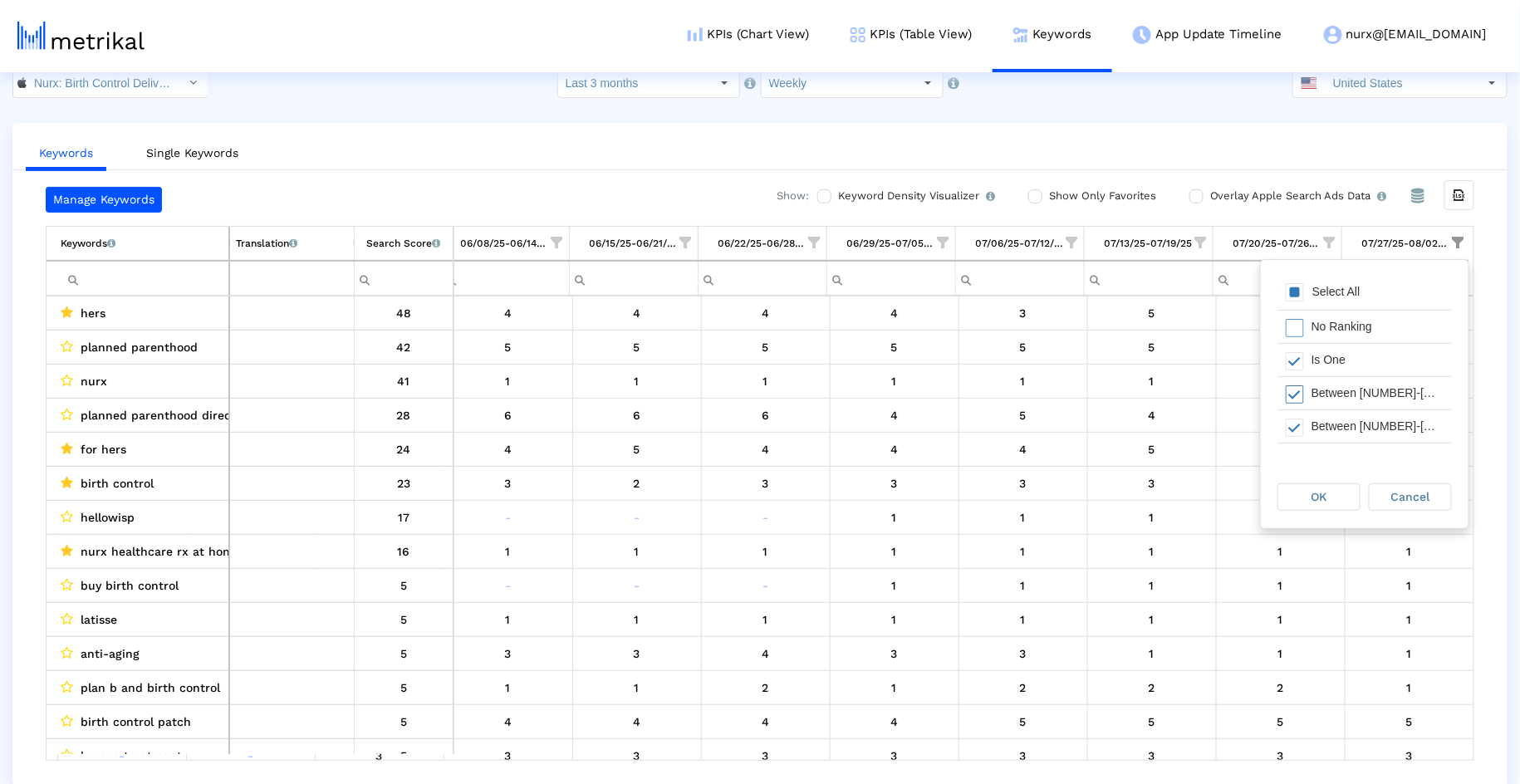 scroll, scrollTop: 22, scrollLeft: 0, axis: vertical 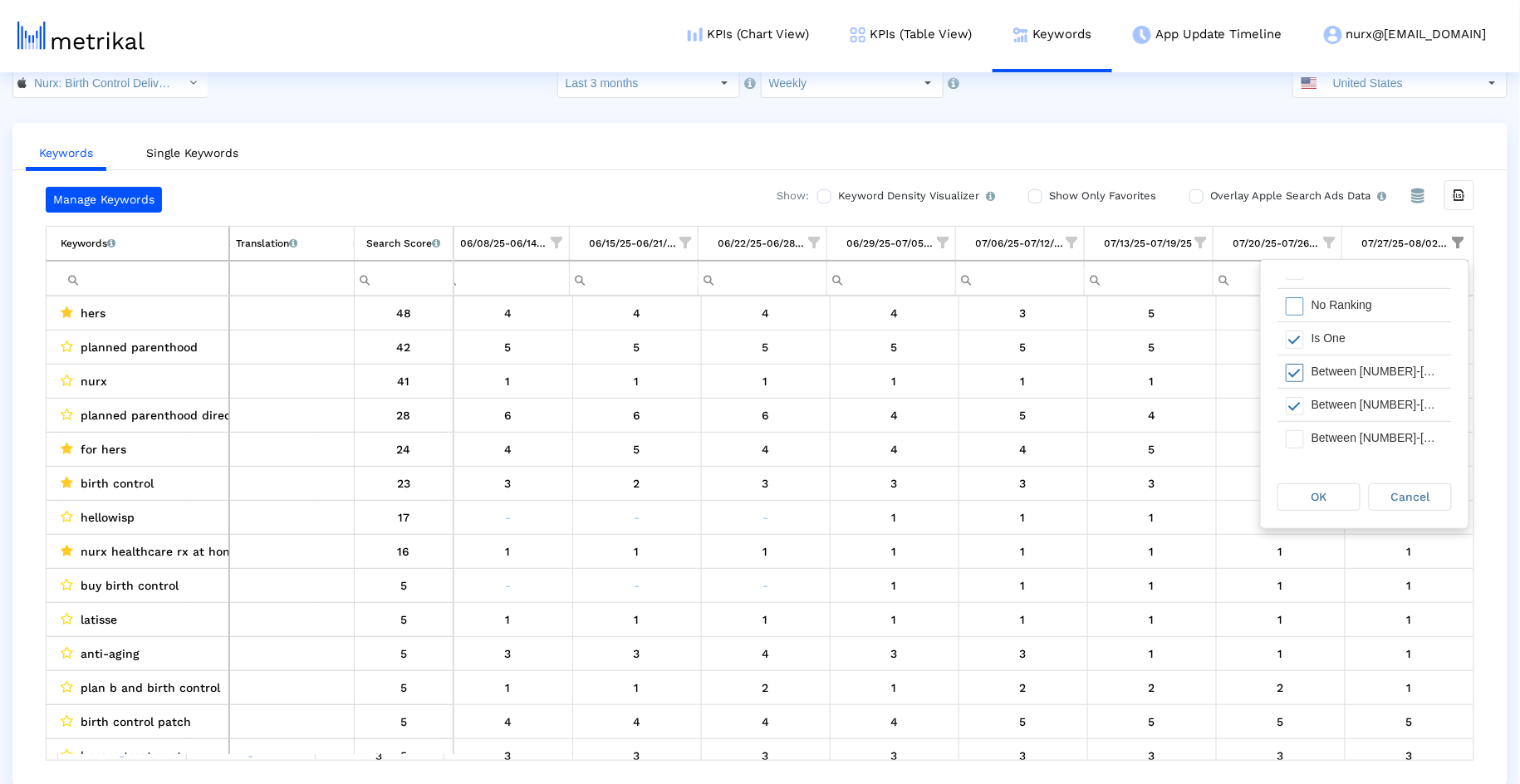 click on "Between 4-5" at bounding box center (1377, 404) 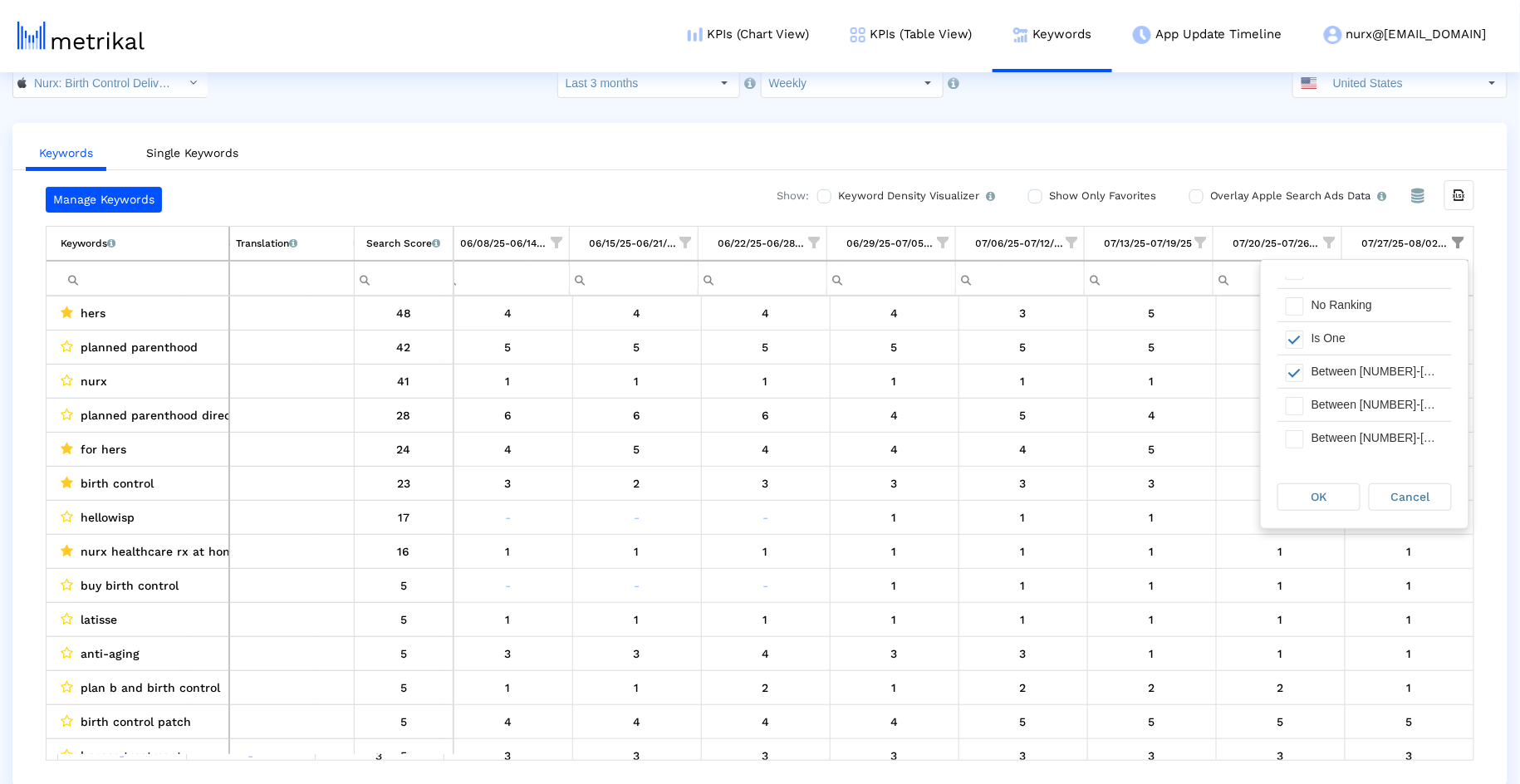 click on "OK" at bounding box center (1323, 497) 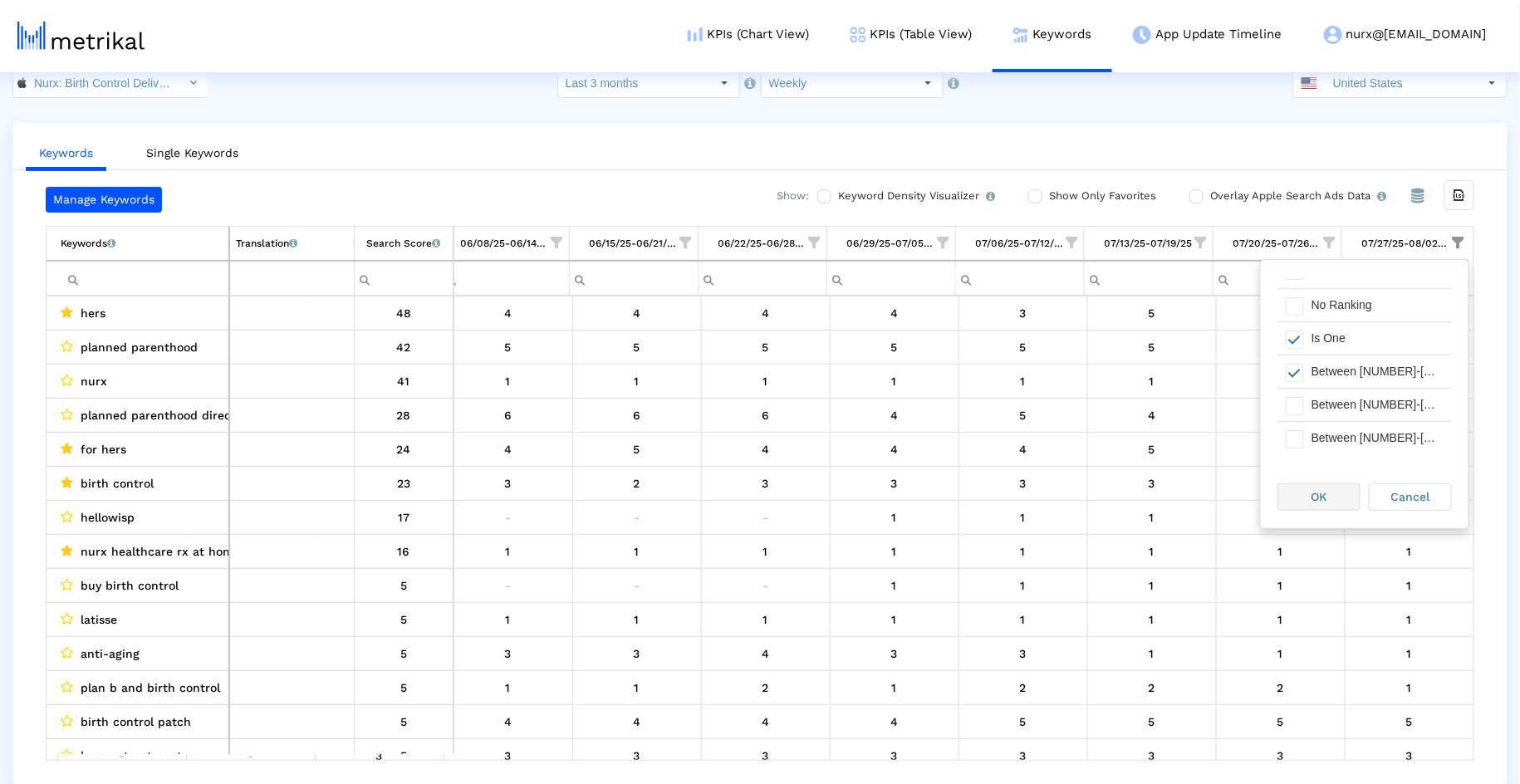 click on "OK" at bounding box center [1319, 497] 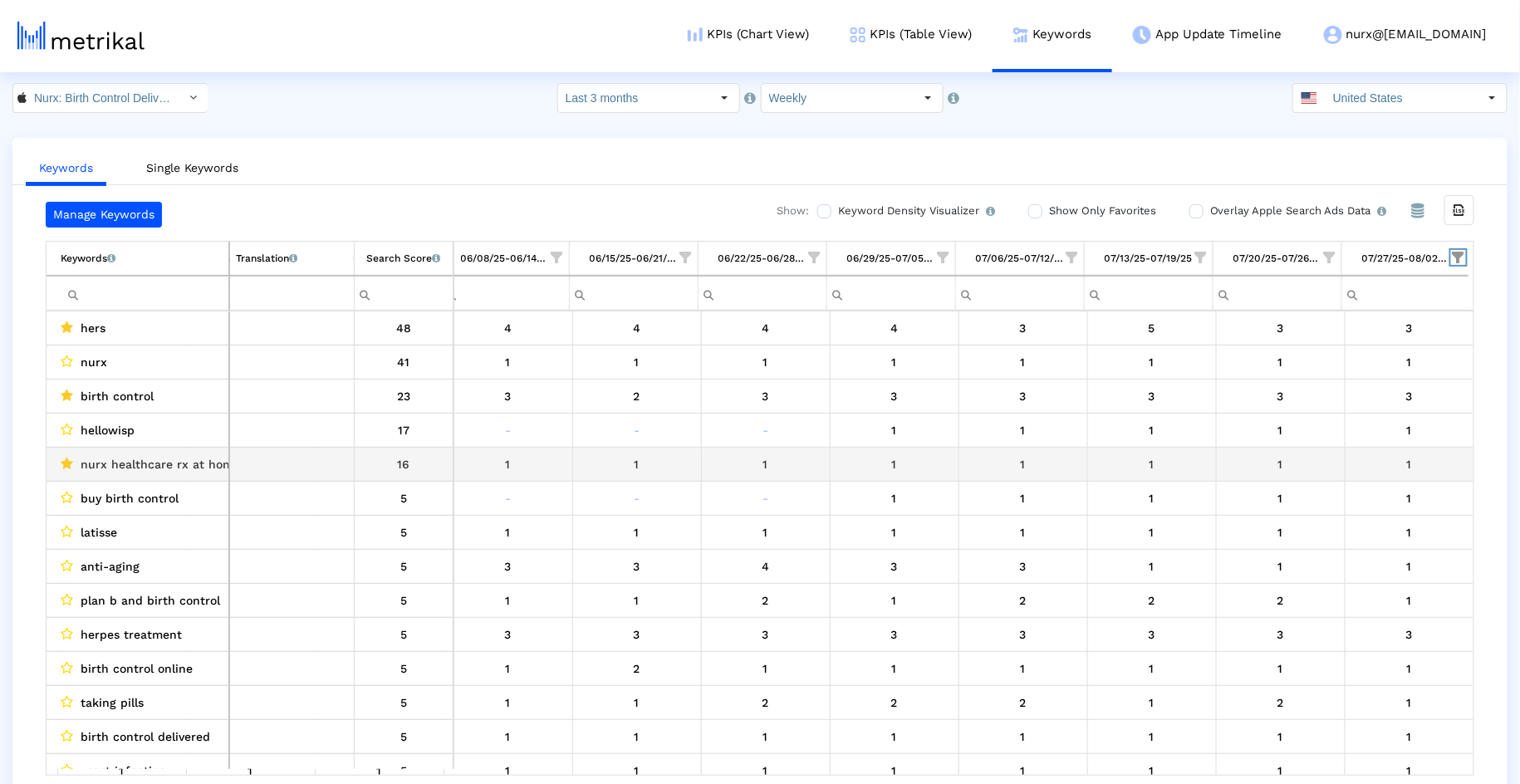 scroll, scrollTop: 15, scrollLeft: 0, axis: vertical 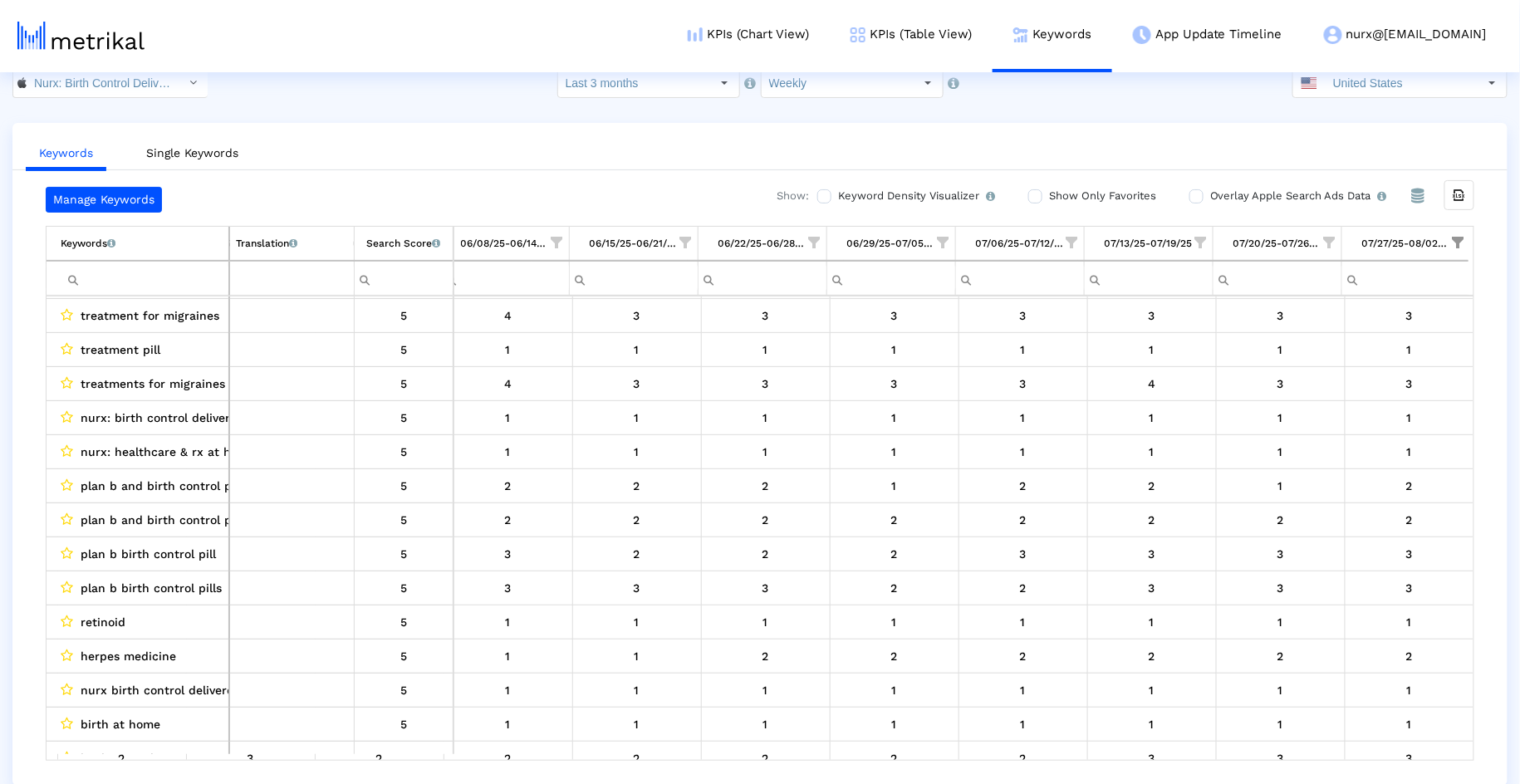 click on "Manage Keywords Show:  Keyword Density Visualizer   Turn this on to view where and when each keyword is being used in the App Store listing to keep track of all ASO optimizations and their direct impact on organic rankings.   Show Only Favorites   Overlay Apple Search Ads Data   Turn this on to view Apple Search Ads metrics (installs, cost, CPI) side by side with organic rankings." at bounding box center (760, 199) 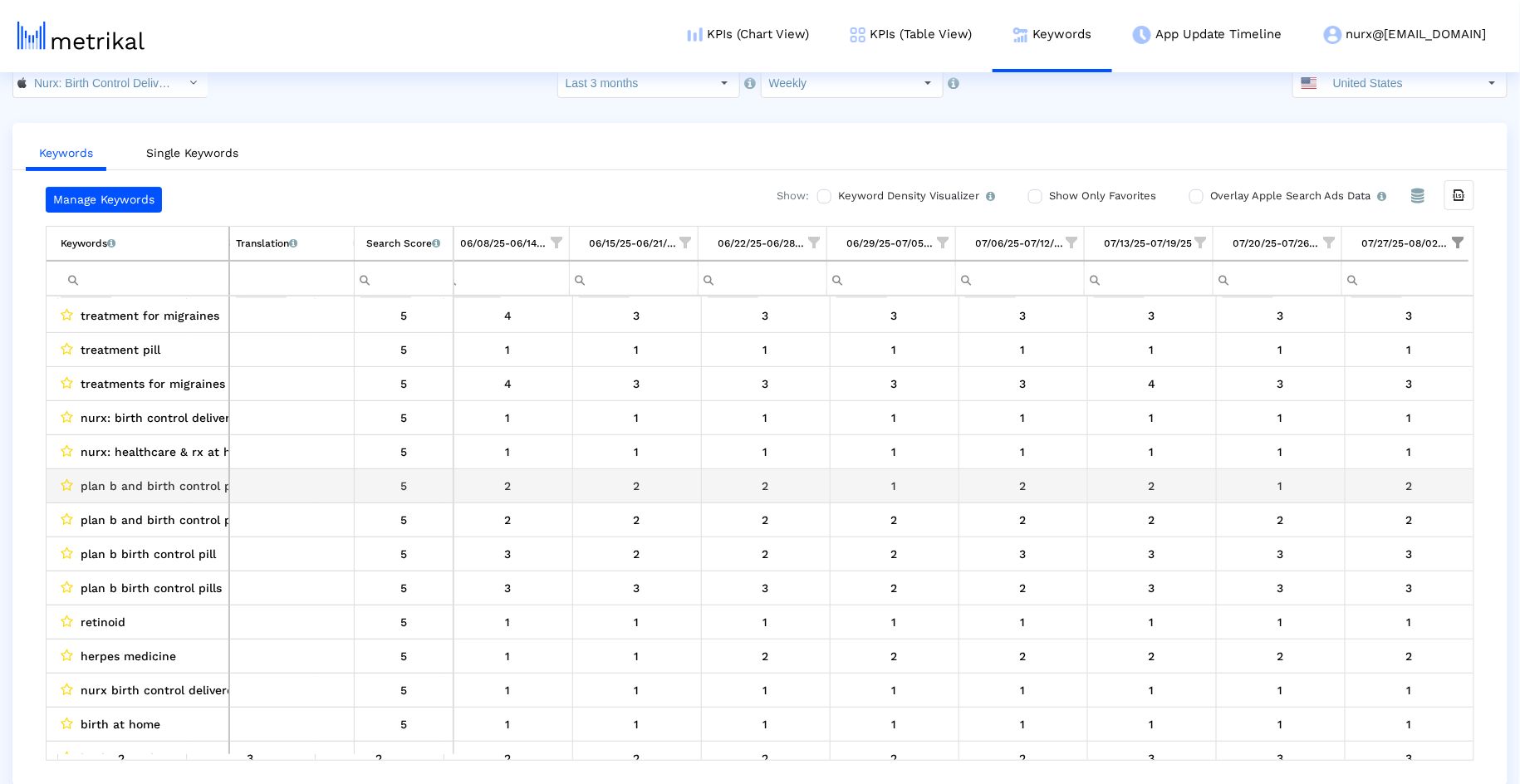 scroll, scrollTop: 796, scrollLeft: 657, axis: both 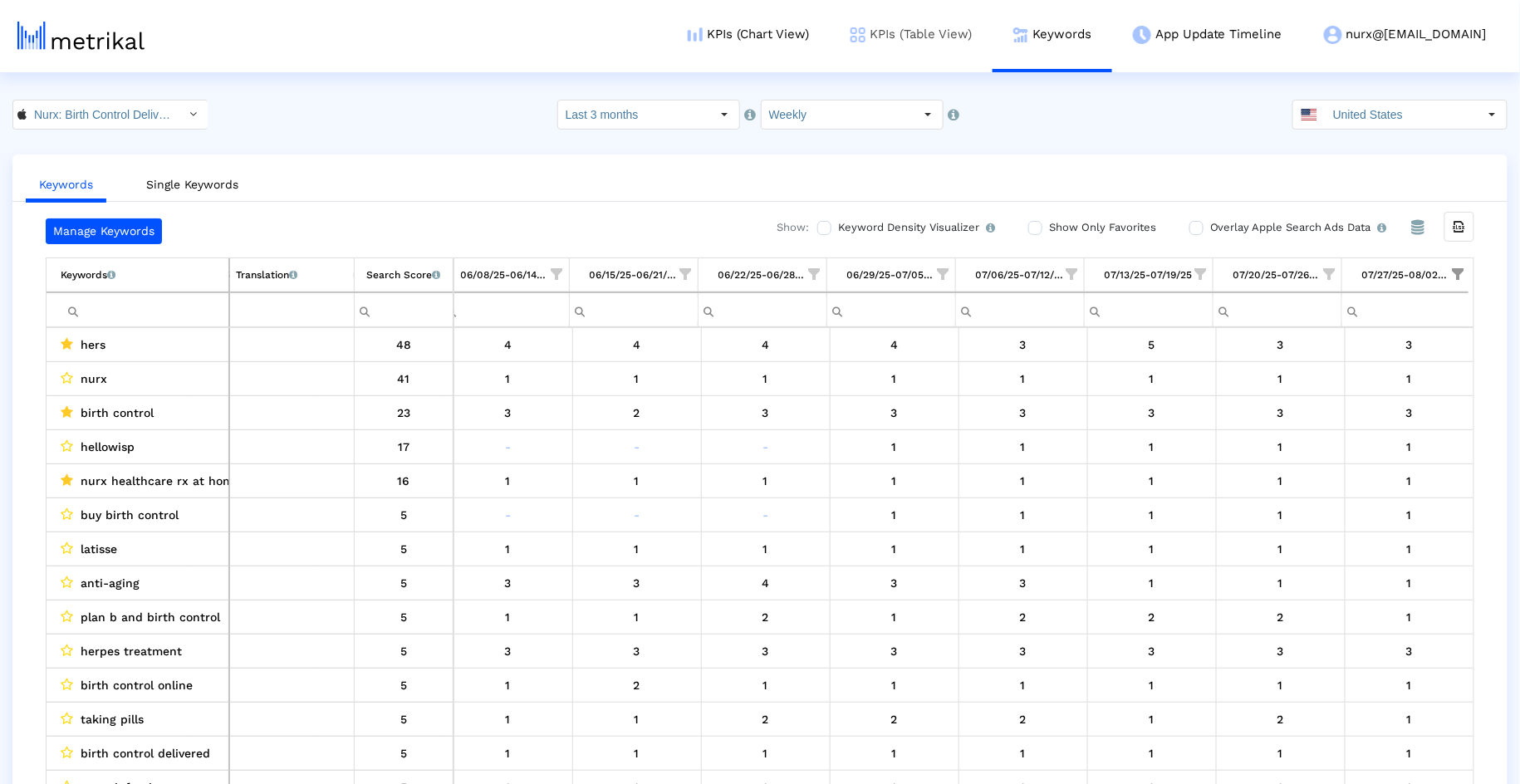 click on "KPIs (Table View)" at bounding box center [911, 34] 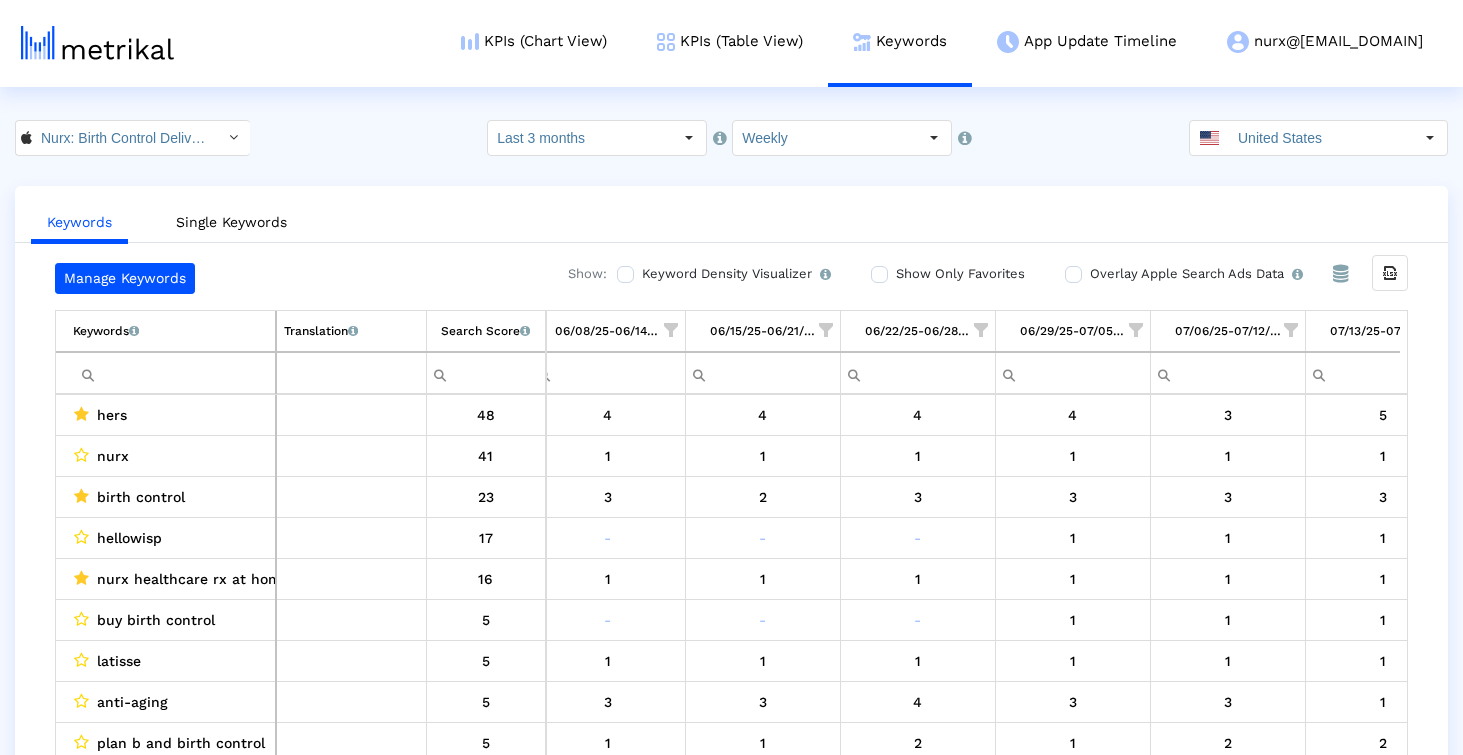 scroll, scrollTop: 0, scrollLeft: 792, axis: horizontal 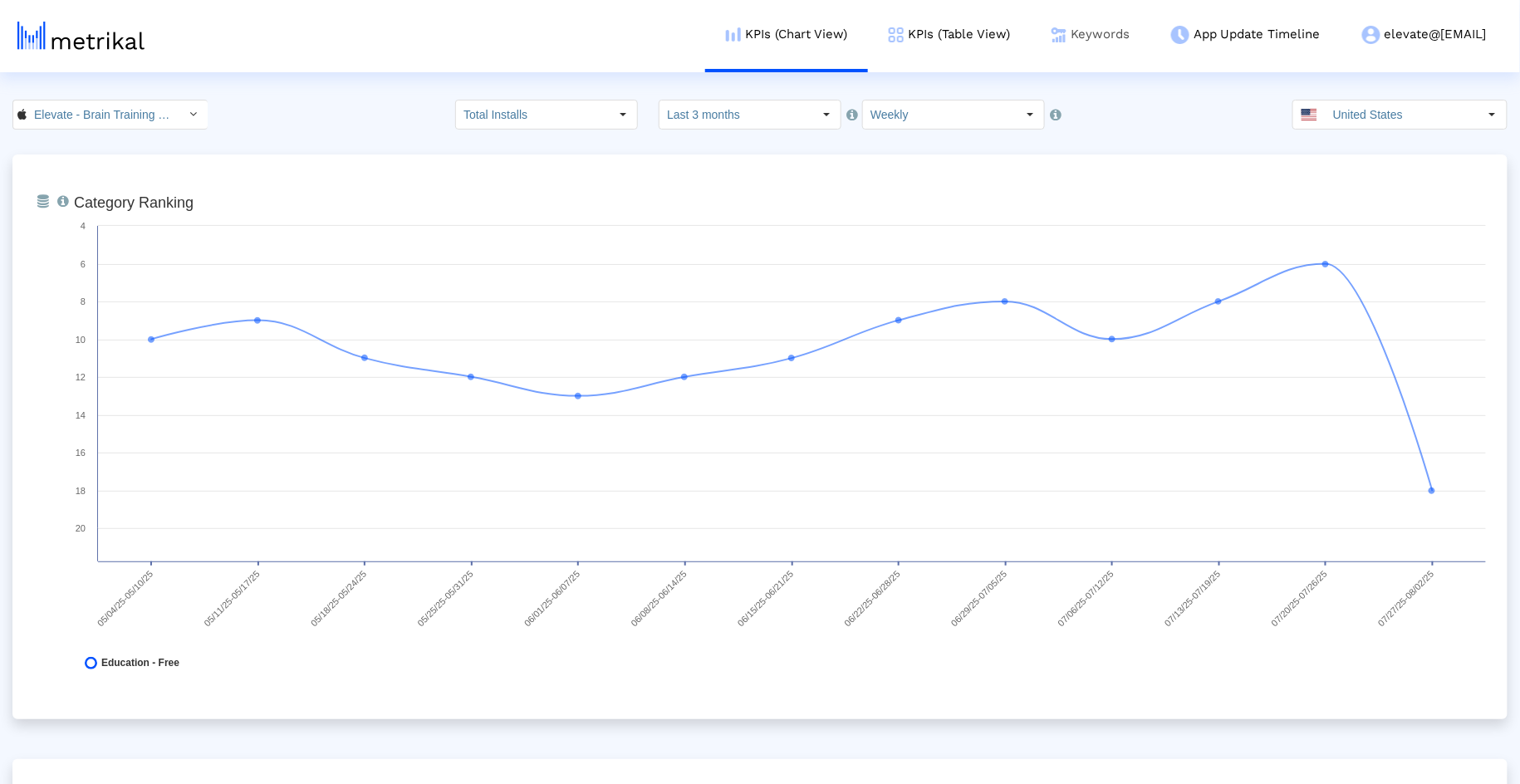 click on "Keywords" at bounding box center (1091, 34) 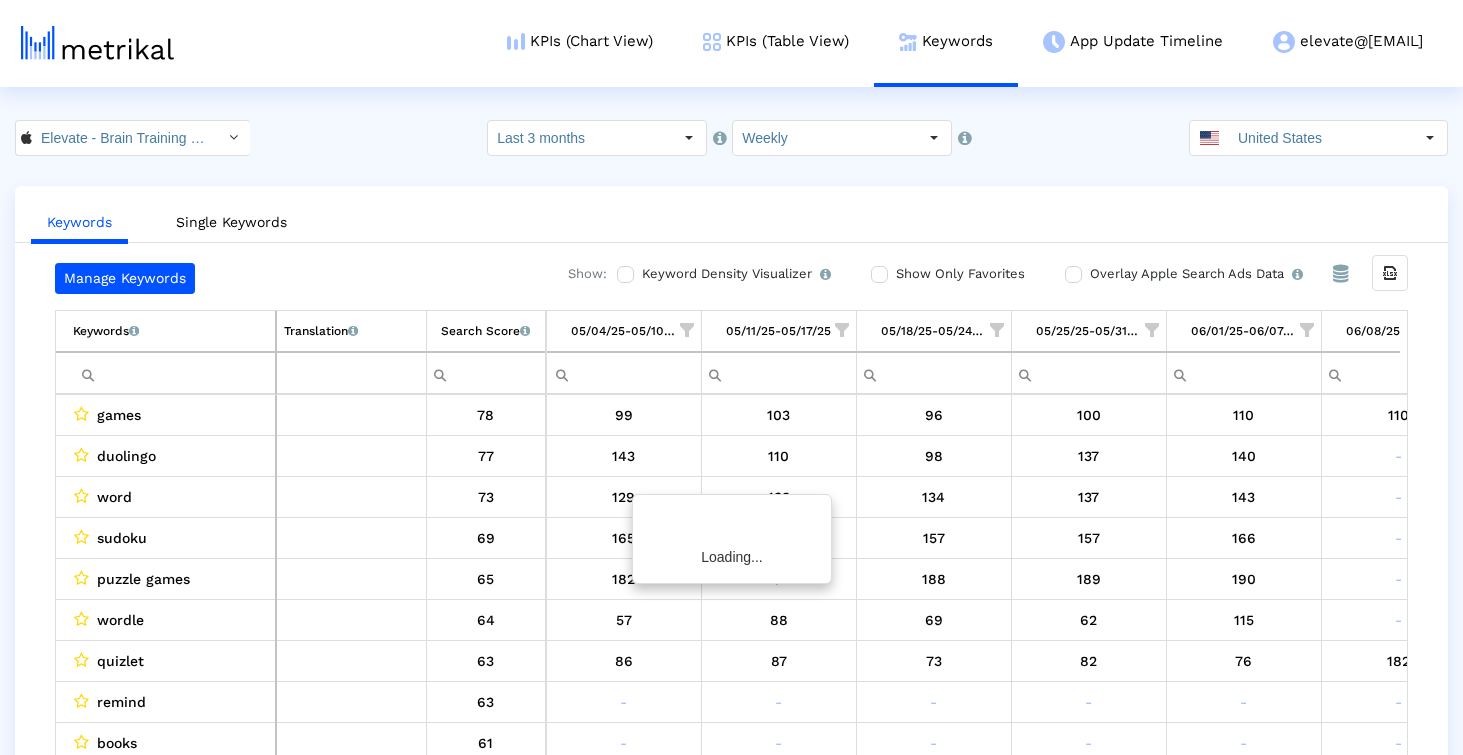 scroll, scrollTop: 0, scrollLeft: 1161, axis: horizontal 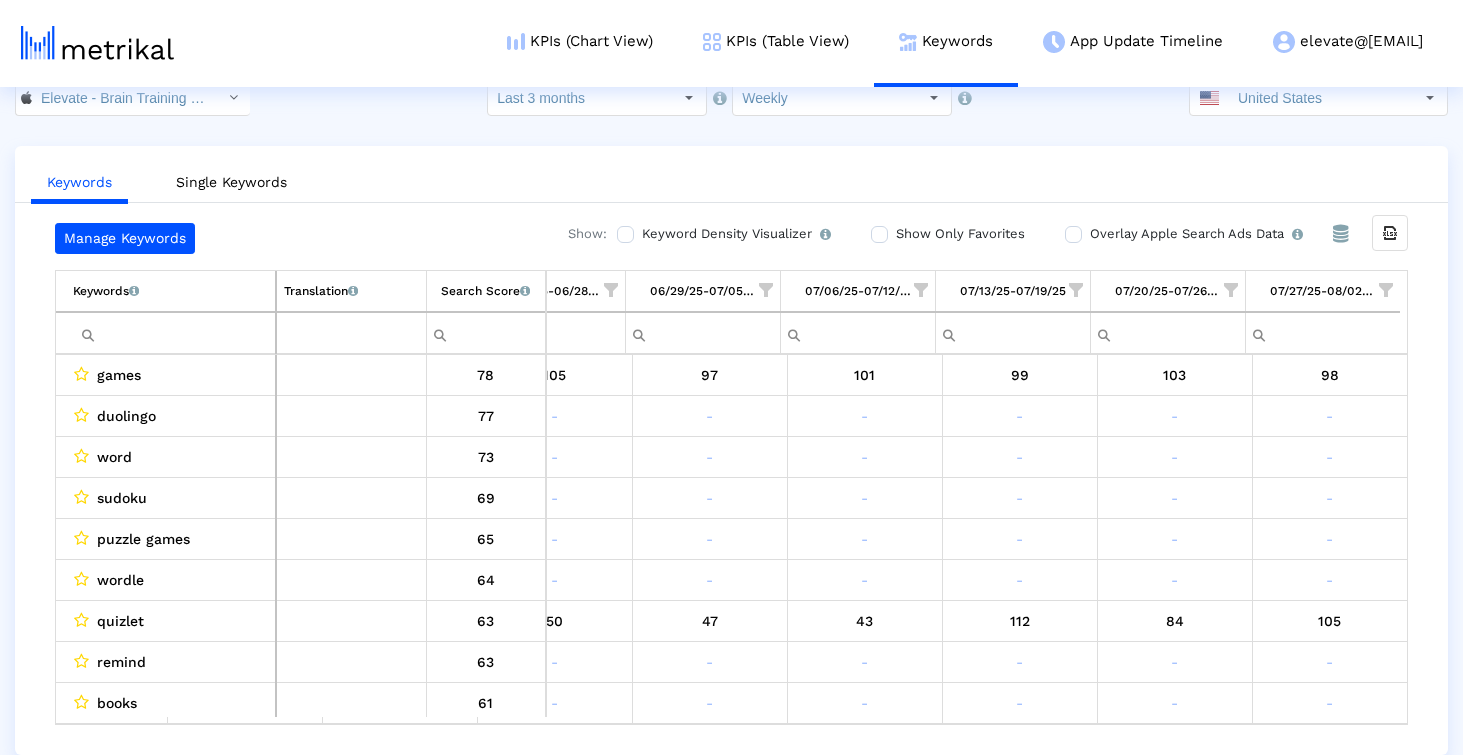 click at bounding box center [1386, 290] 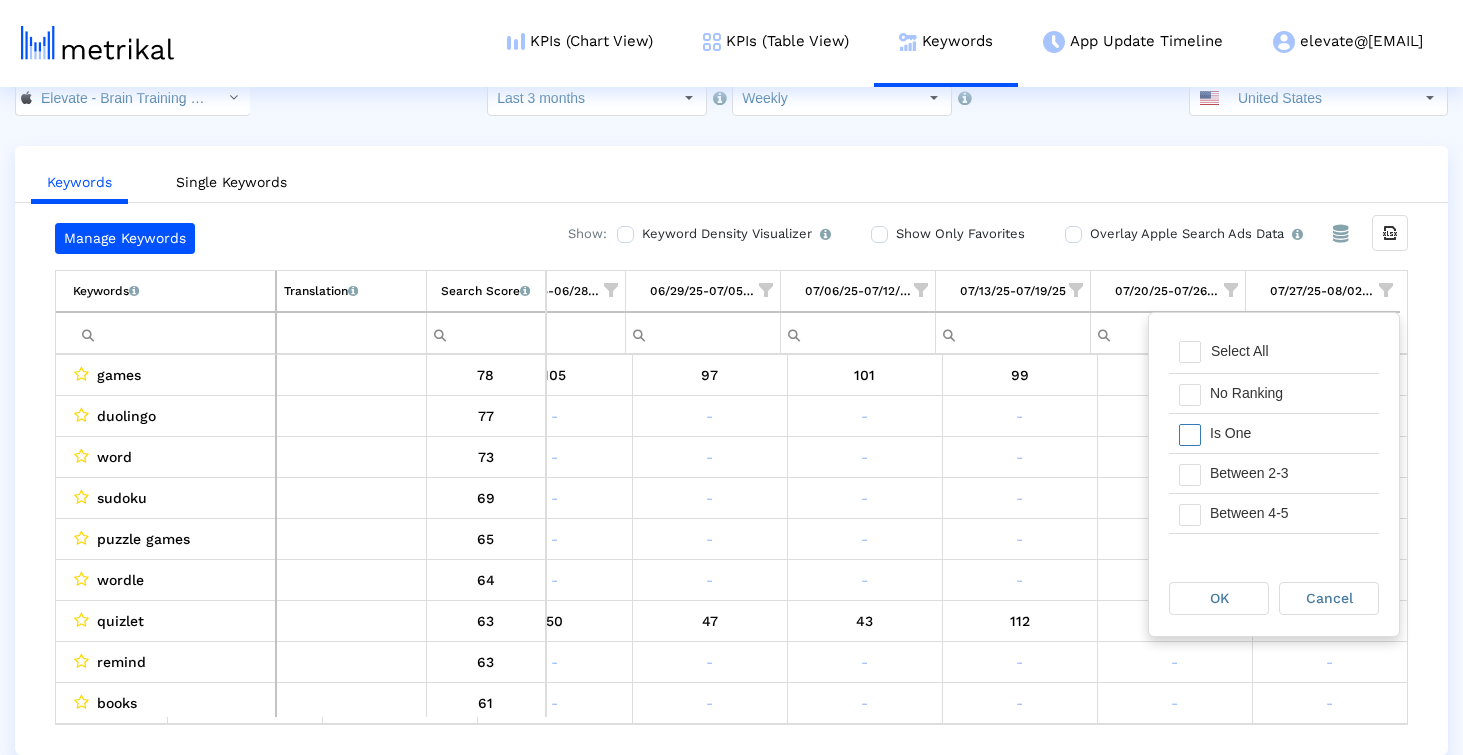 click on "Is One" at bounding box center (1289, 433) 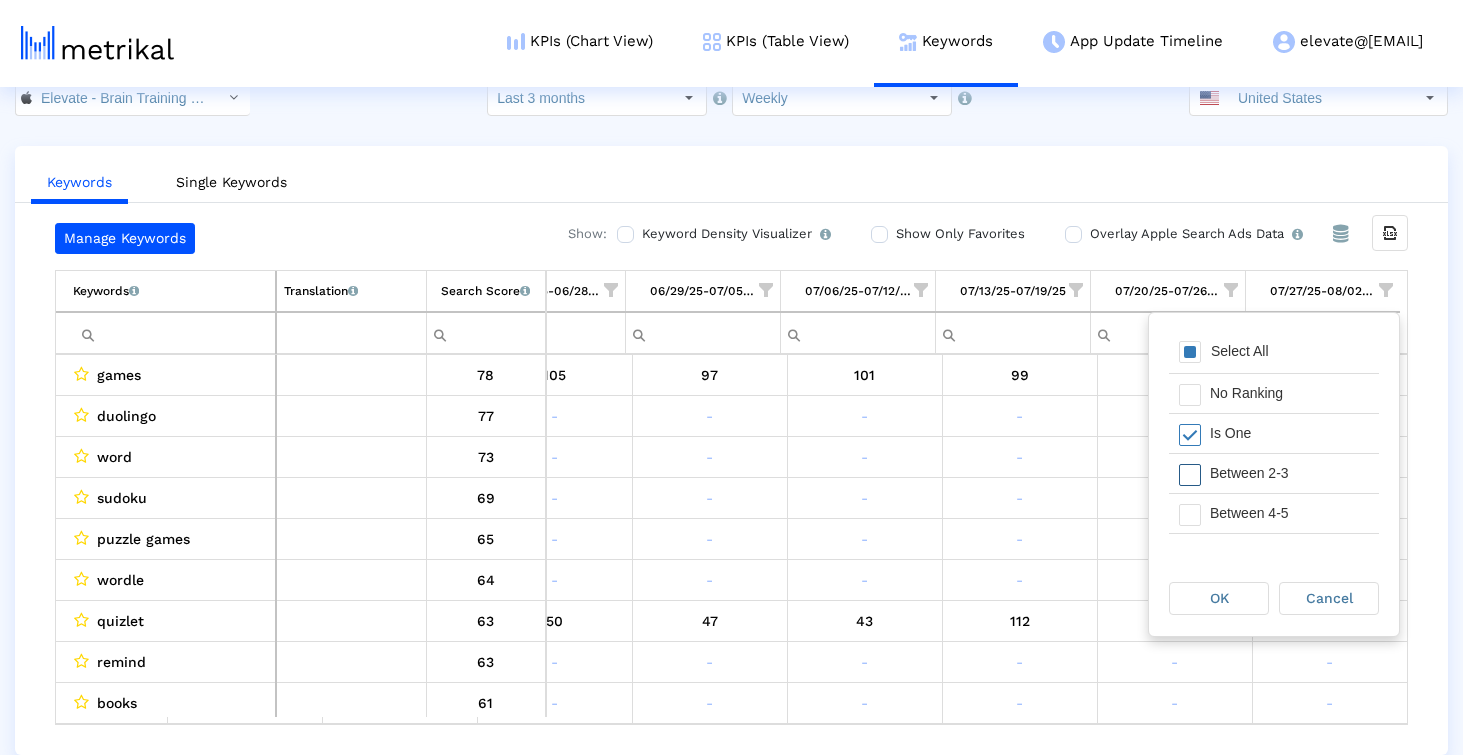 click on "Between 2-3" at bounding box center (1289, 473) 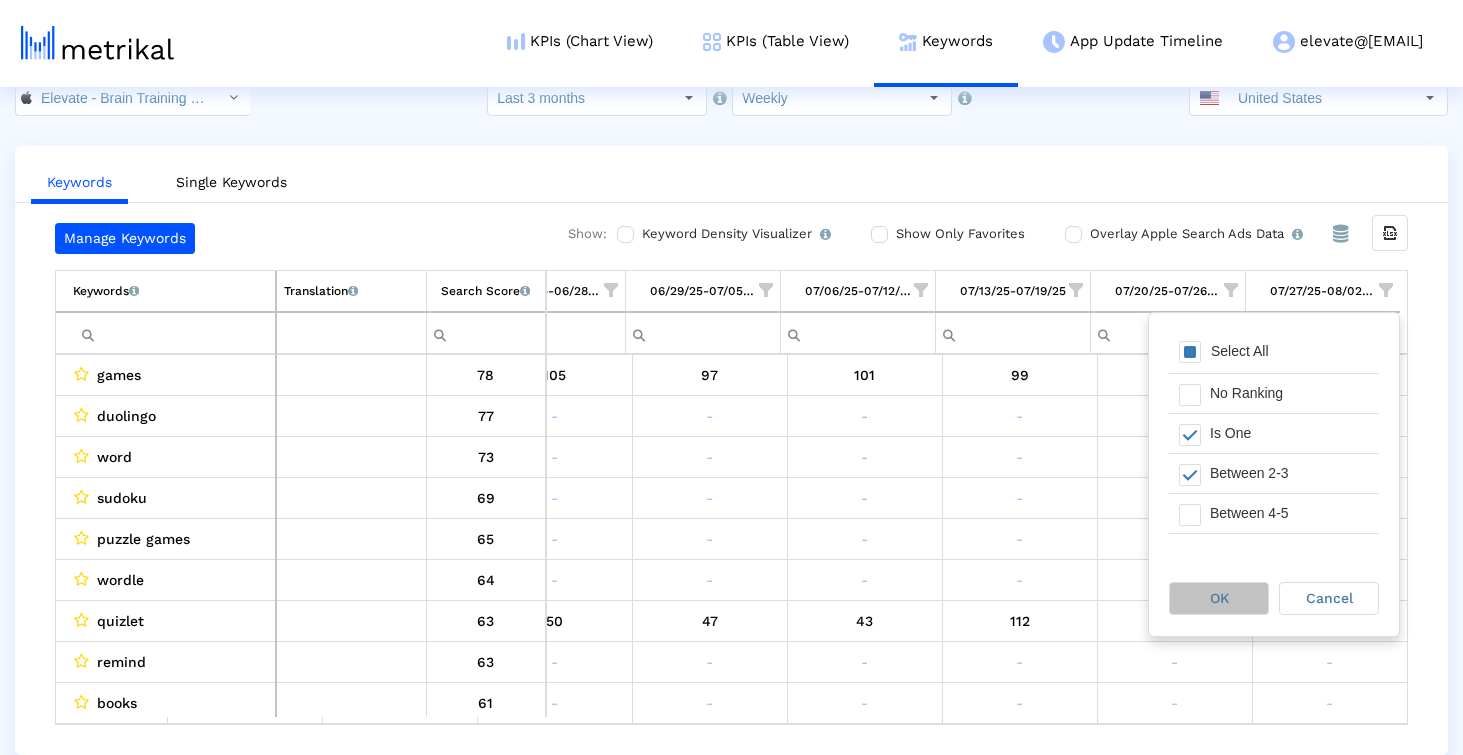 click on "OK" at bounding box center (1219, 598) 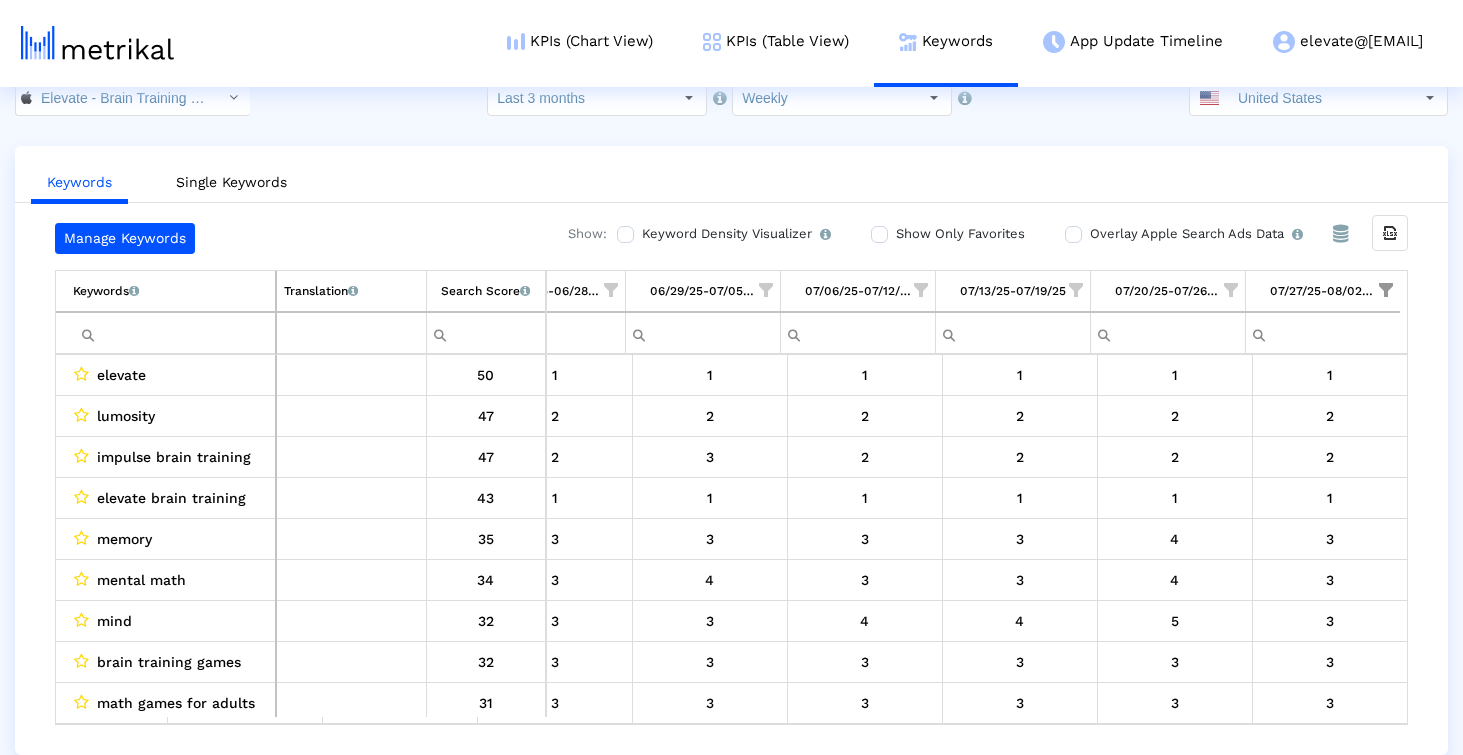 click on "Keywords   Single Keywords" 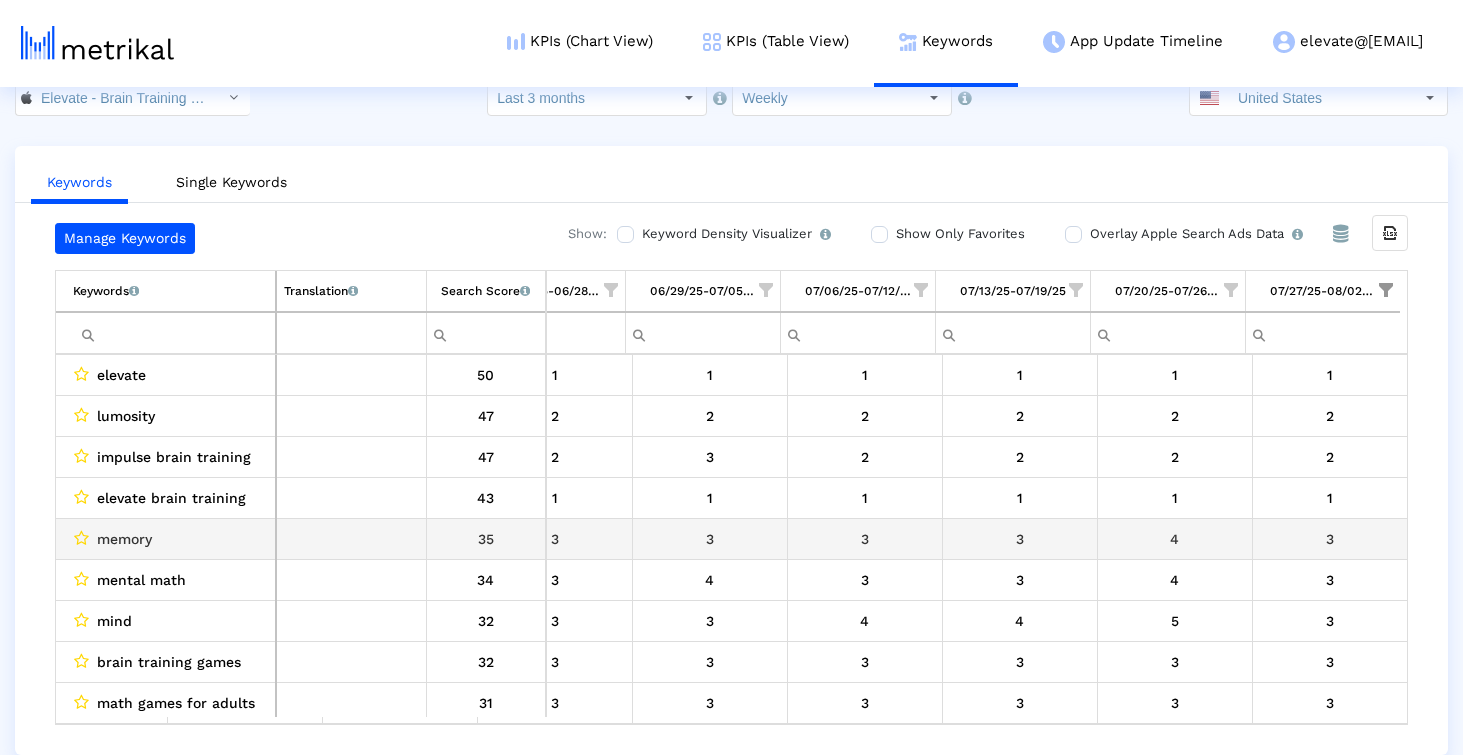 scroll, scrollTop: 17, scrollLeft: 1161, axis: both 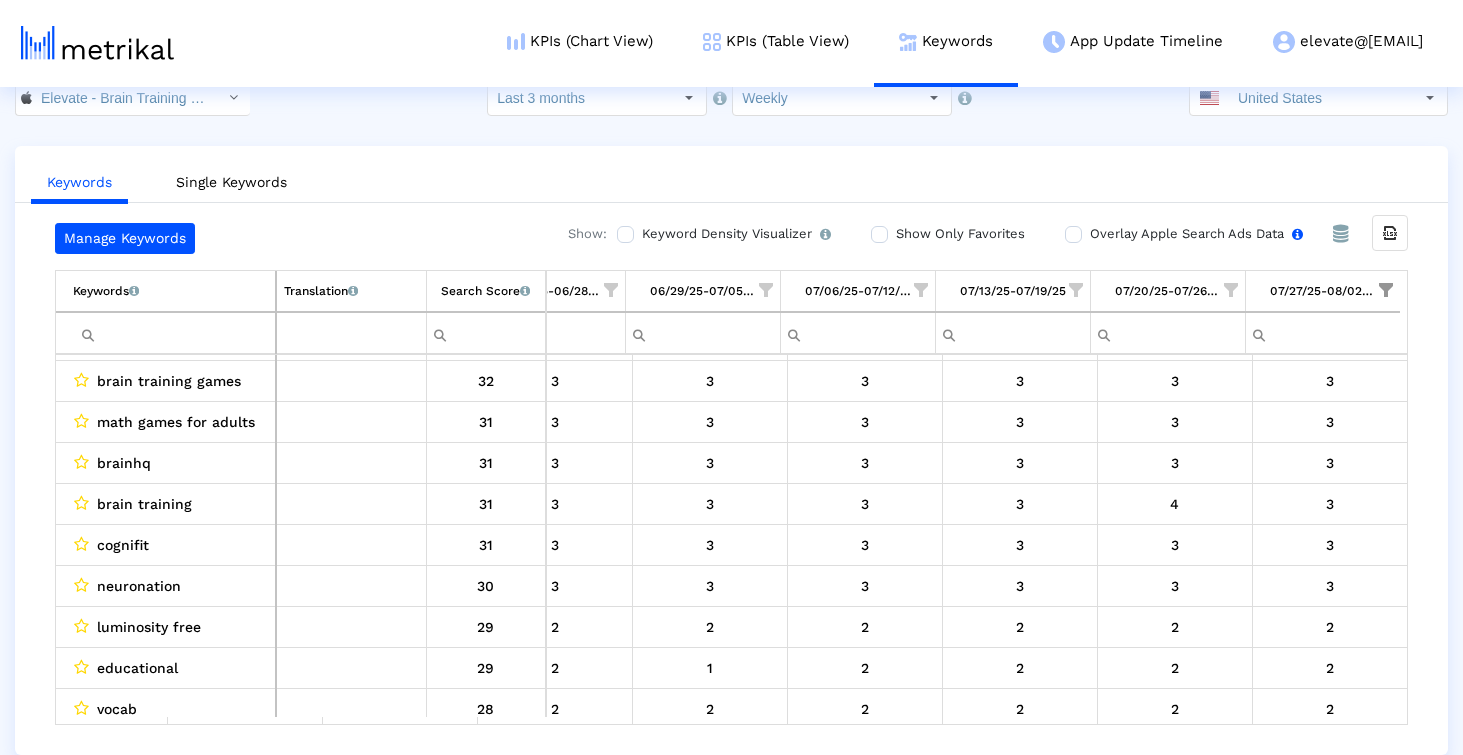 click on "Overlay Apple Search Ads Data   Turn this on to view Apple Search Ads metrics (installs, cost, CPI) side by side with organic rankings." at bounding box center [1194, 234] 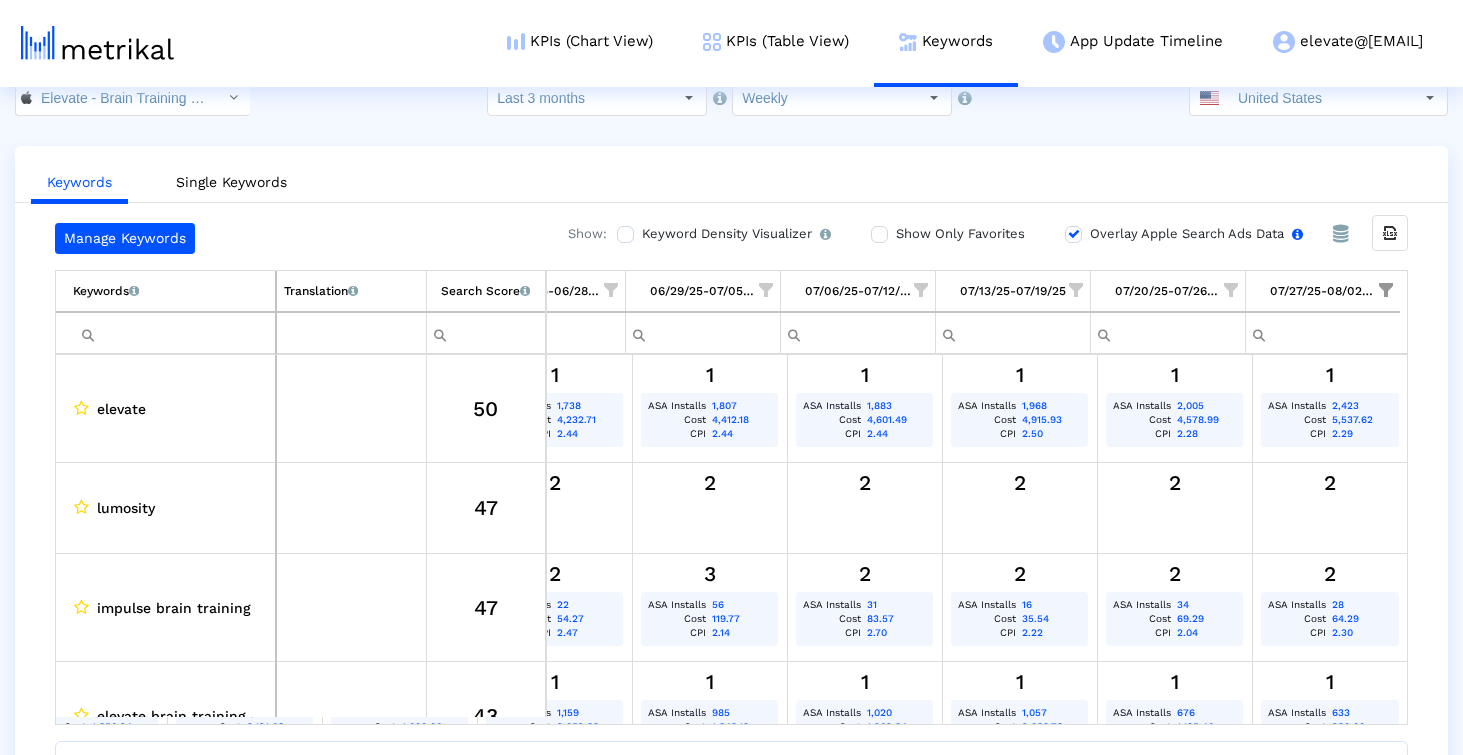 click on "Overlay Apple Search Ads Data   Turn this on to view Apple Search Ads metrics (installs, cost, CPI) side by side with organic rankings." at bounding box center (1071, 234) 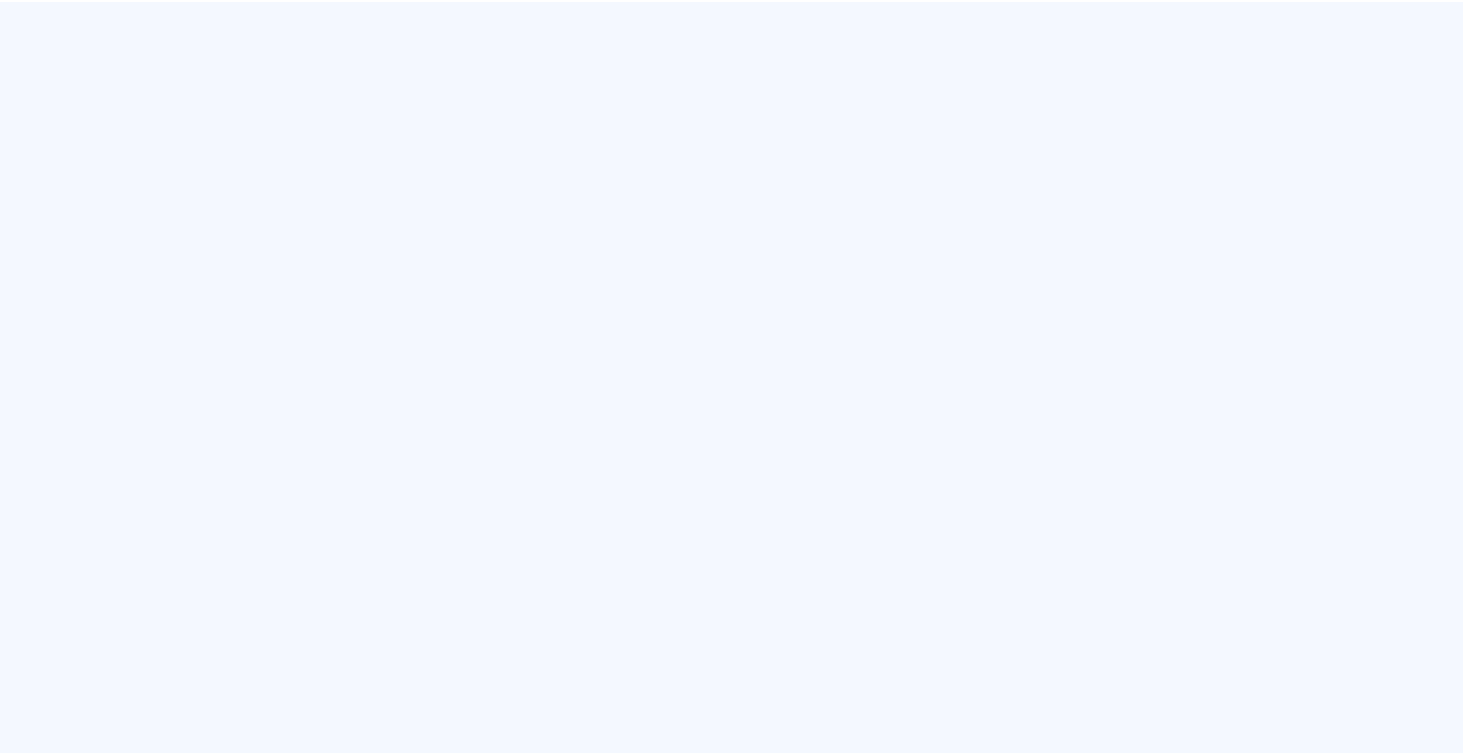 scroll, scrollTop: 0, scrollLeft: 0, axis: both 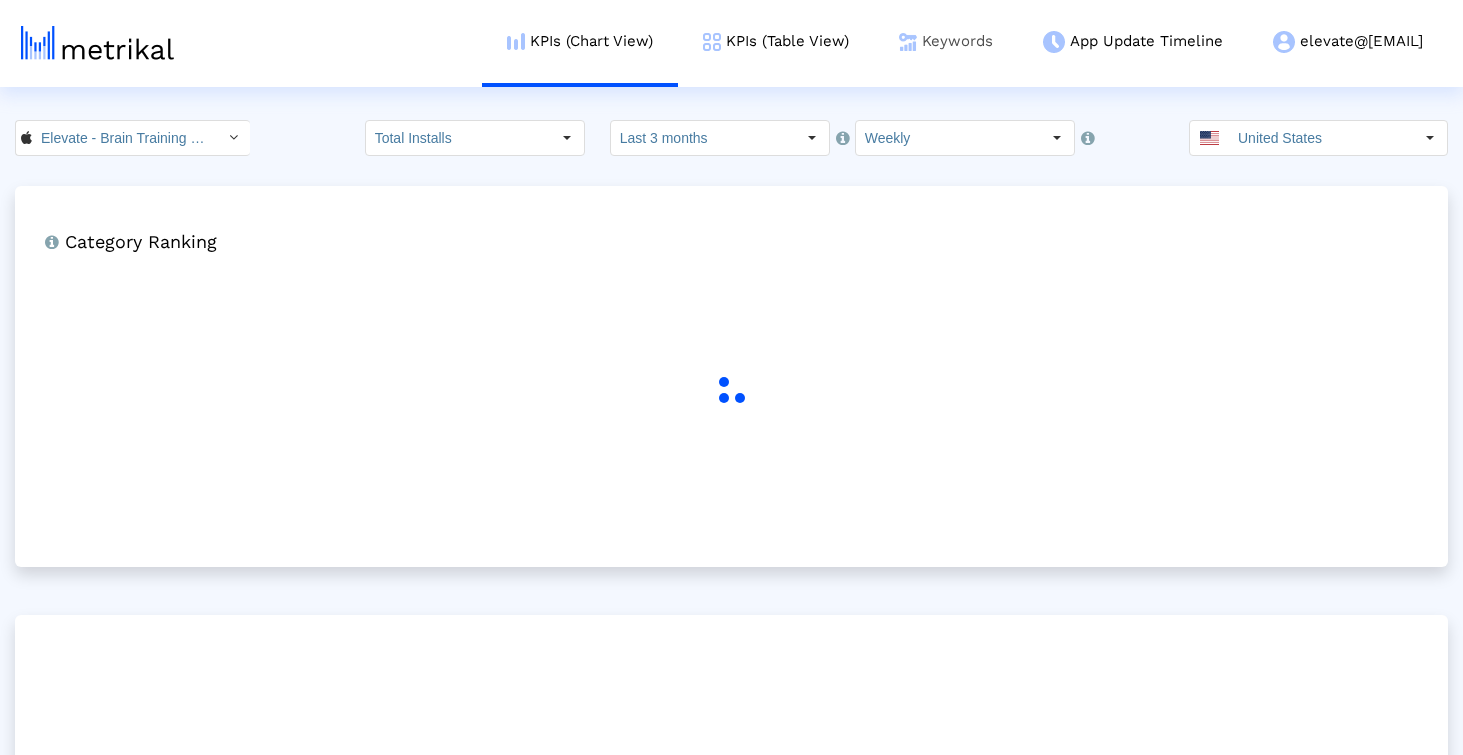 click on "Keywords" at bounding box center [946, 41] 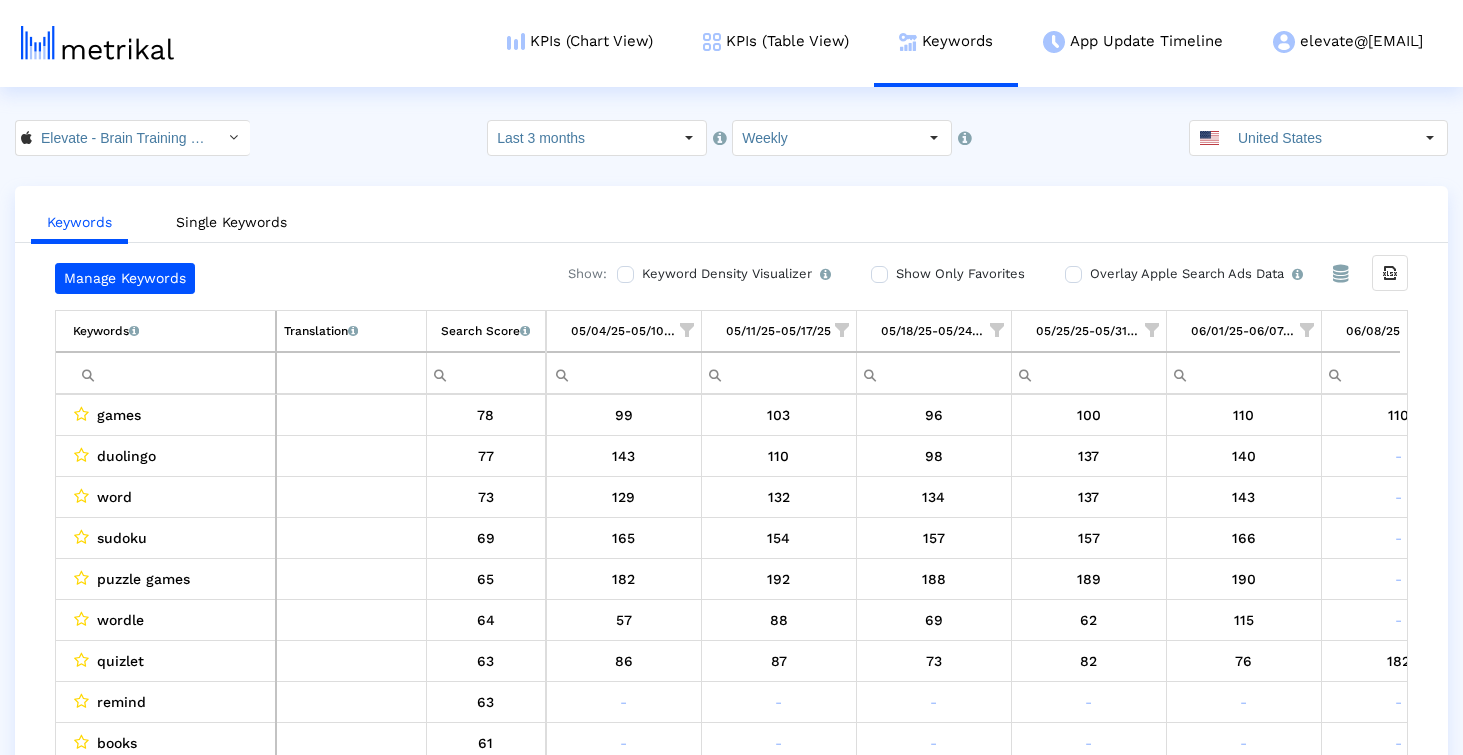 scroll, scrollTop: 0, scrollLeft: 1161, axis: horizontal 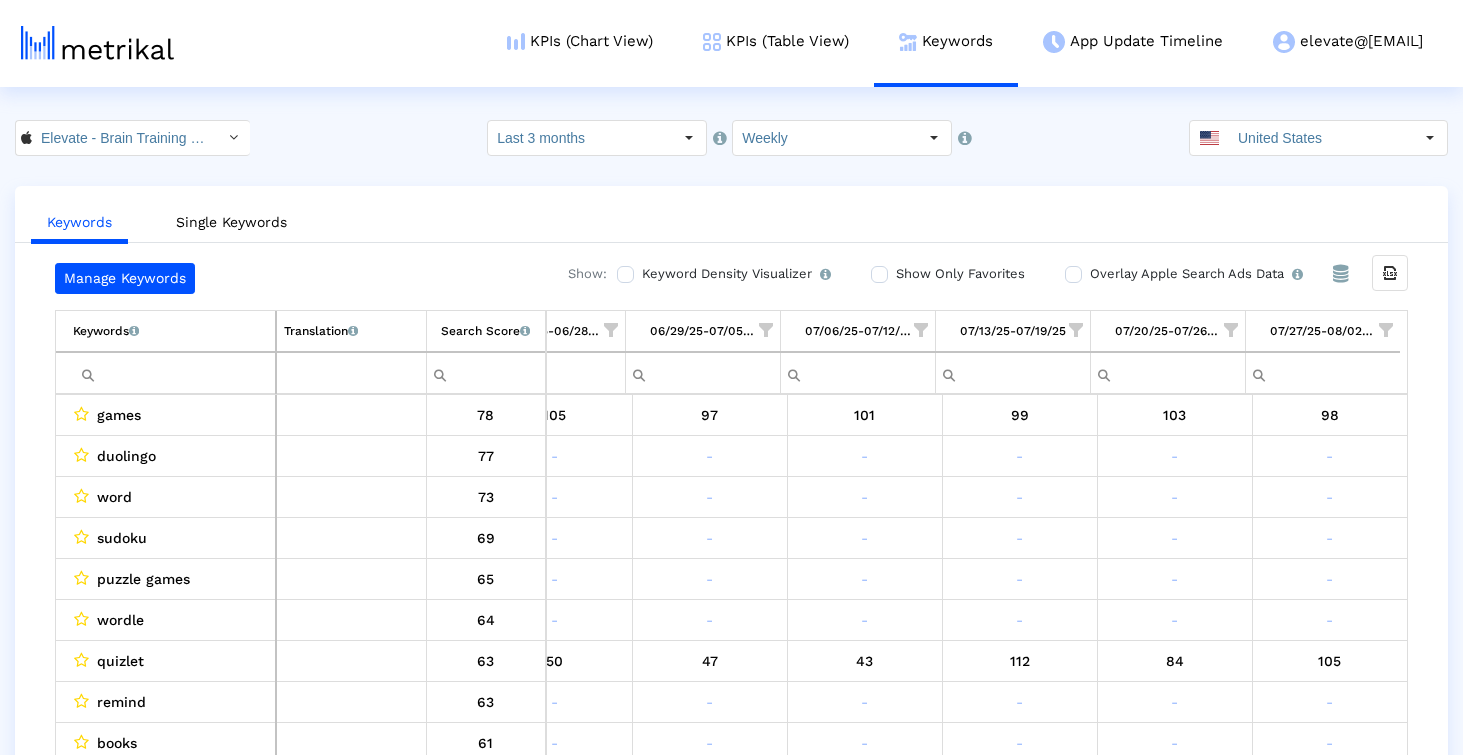 click at bounding box center (174, 373) 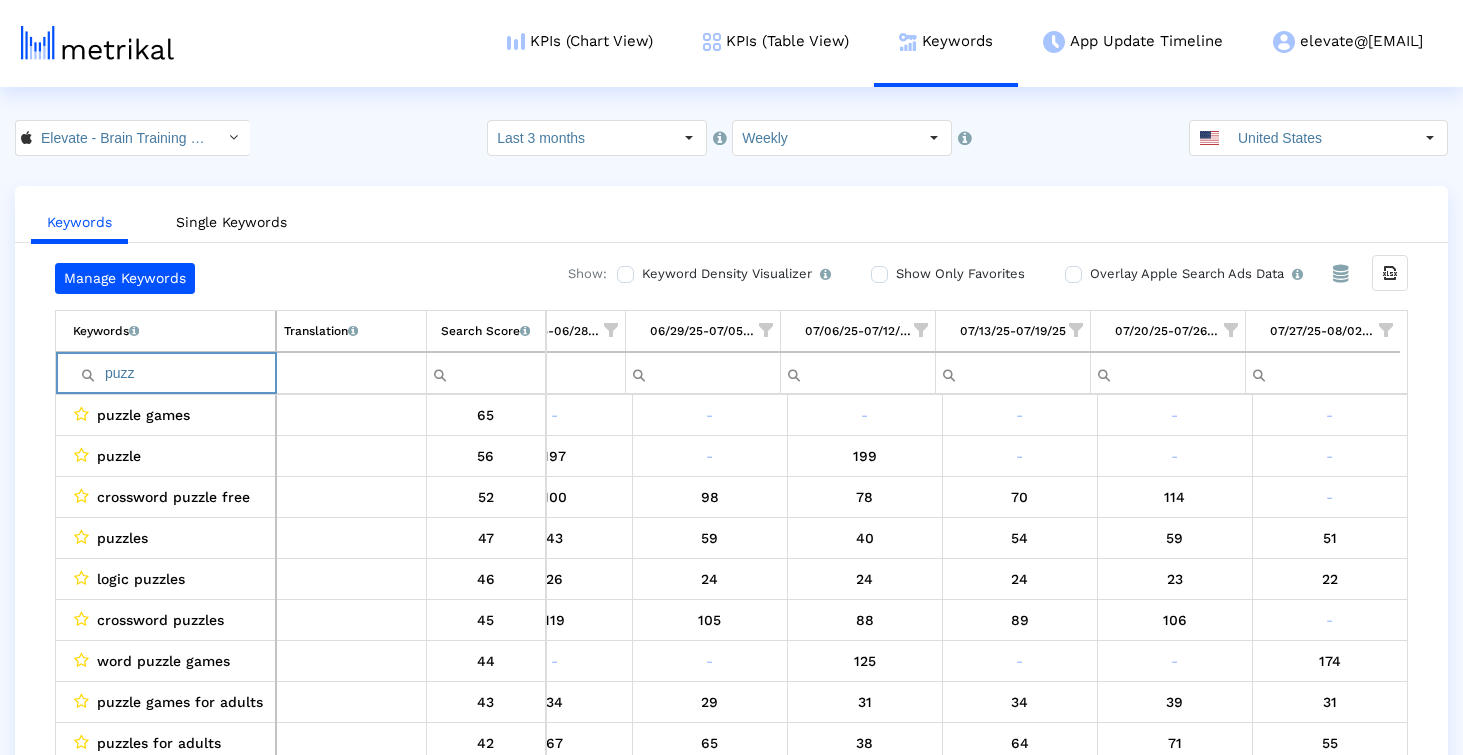 scroll, scrollTop: 40, scrollLeft: 0, axis: vertical 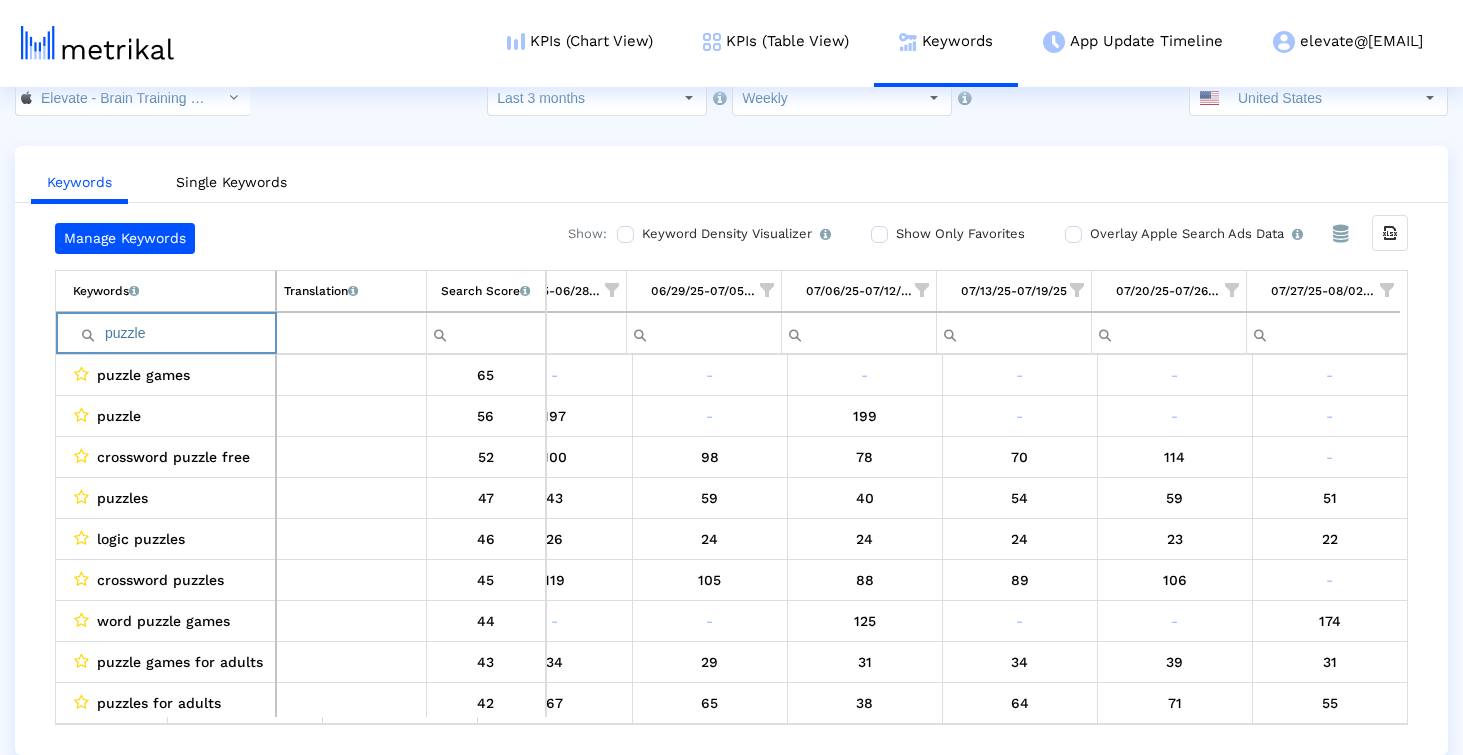 type on "puzzle" 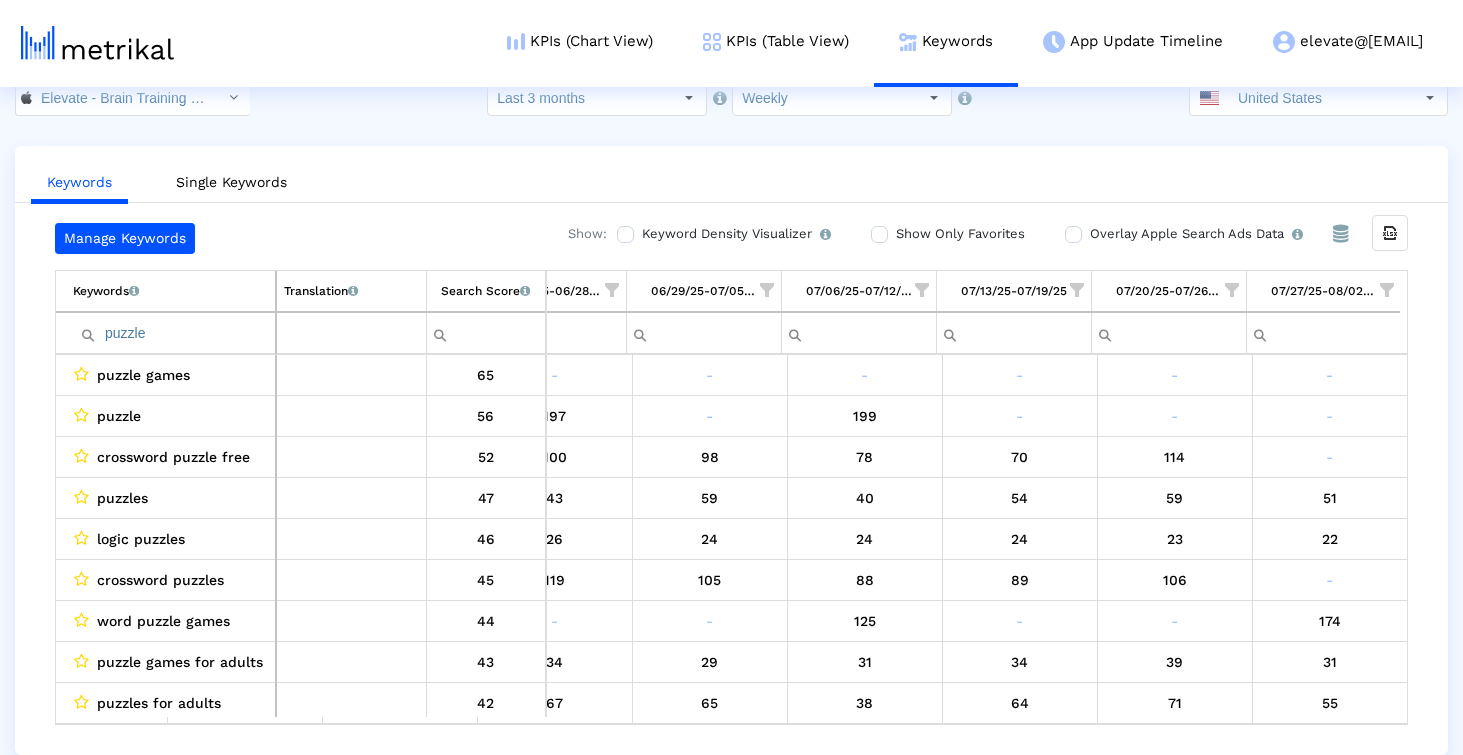 click at bounding box center (1387, 290) 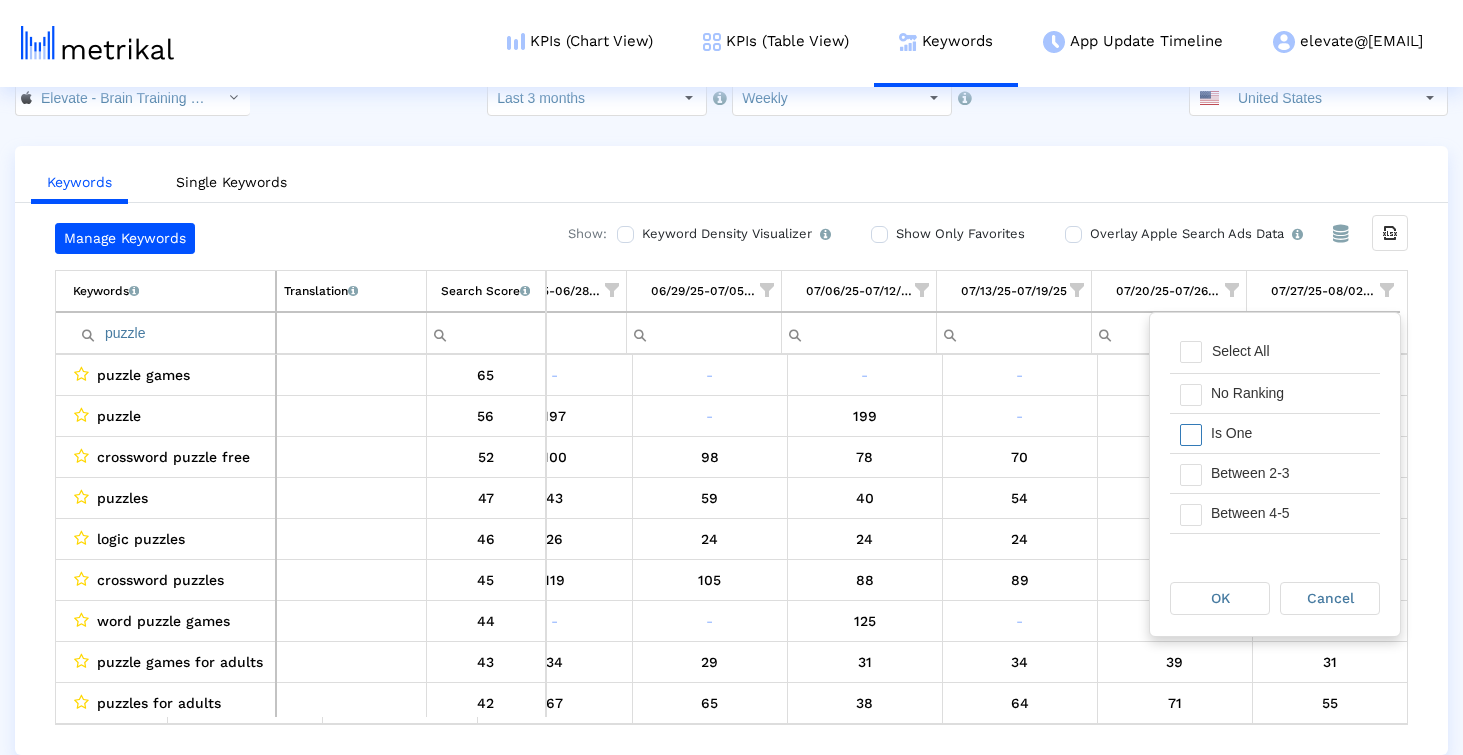 click on "Is One" at bounding box center [1290, 433] 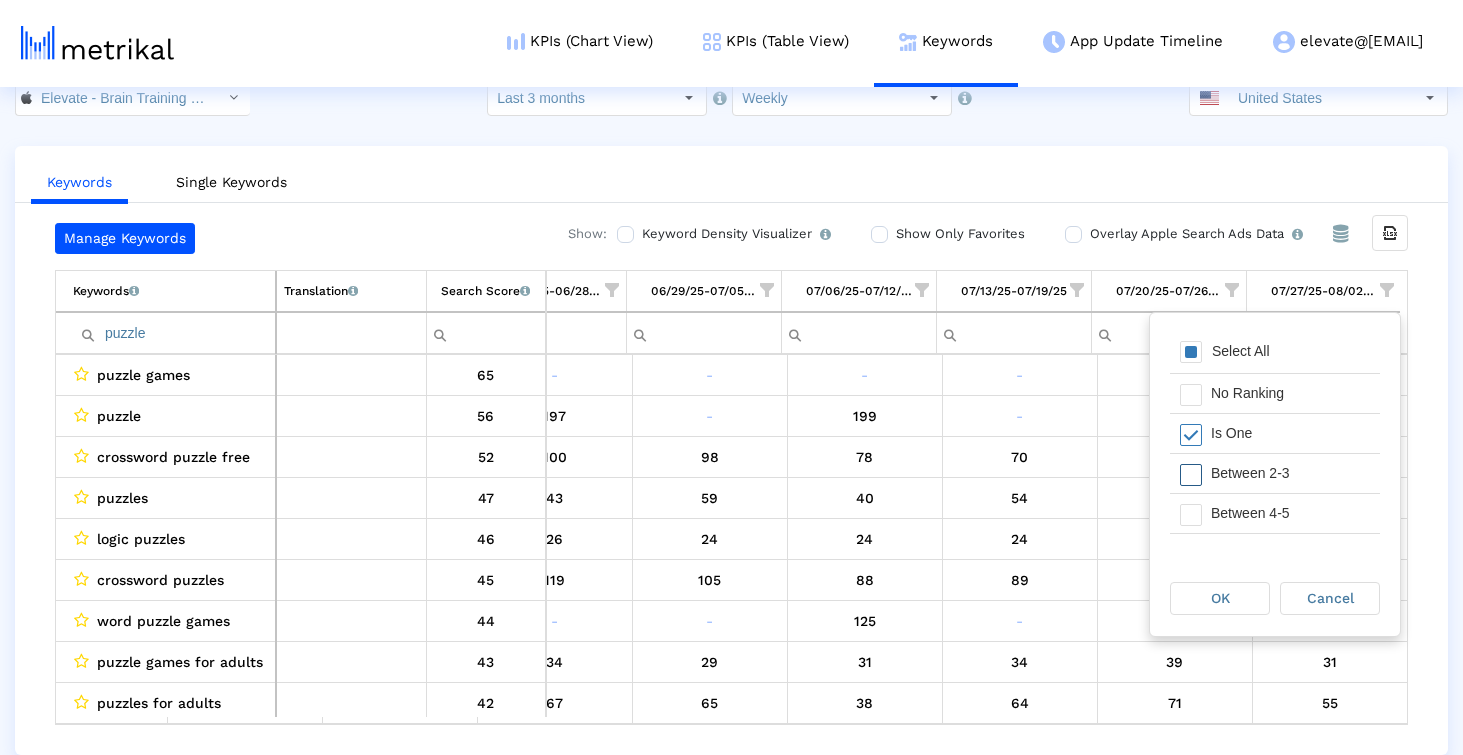 click on "Between 2-3" at bounding box center (1290, 473) 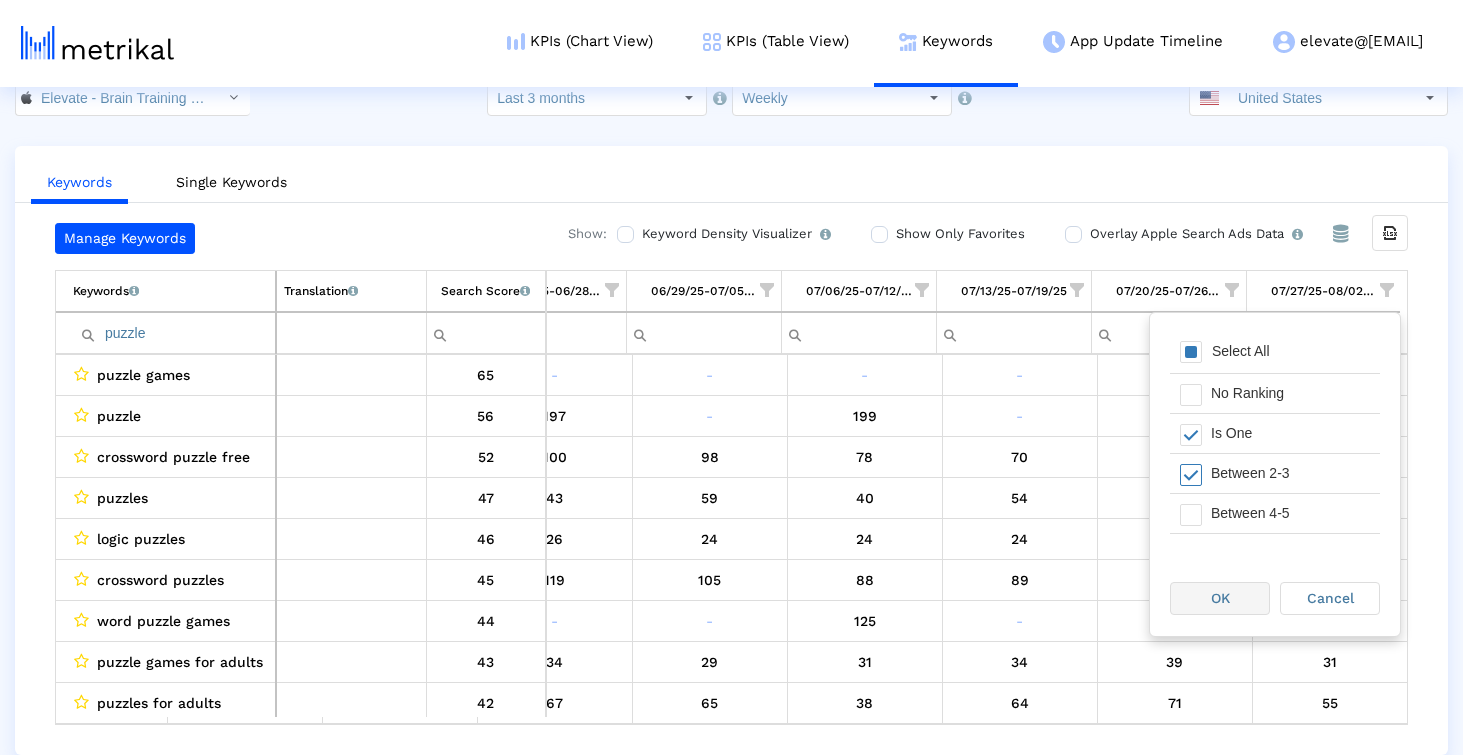 click on "OK" at bounding box center [1220, 598] 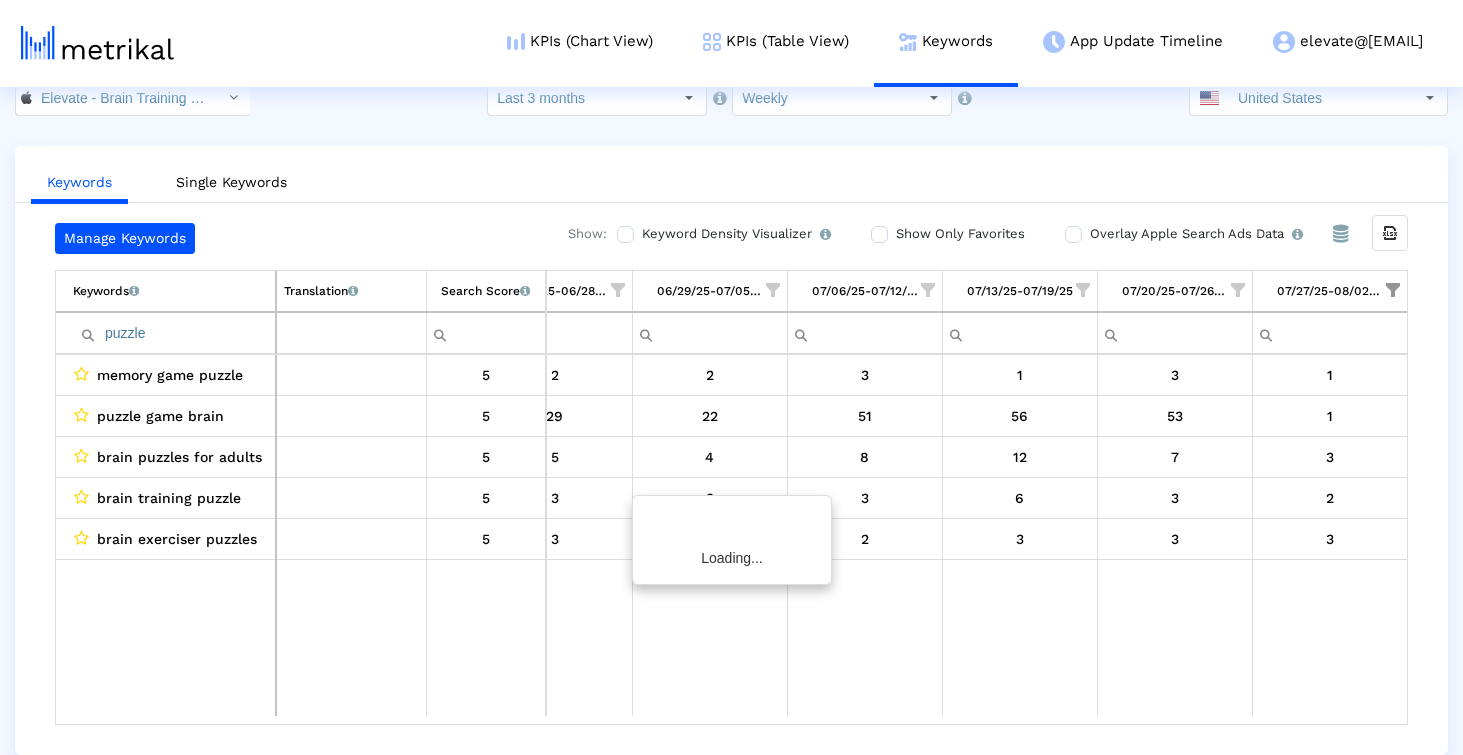 scroll, scrollTop: 0, scrollLeft: 1154, axis: horizontal 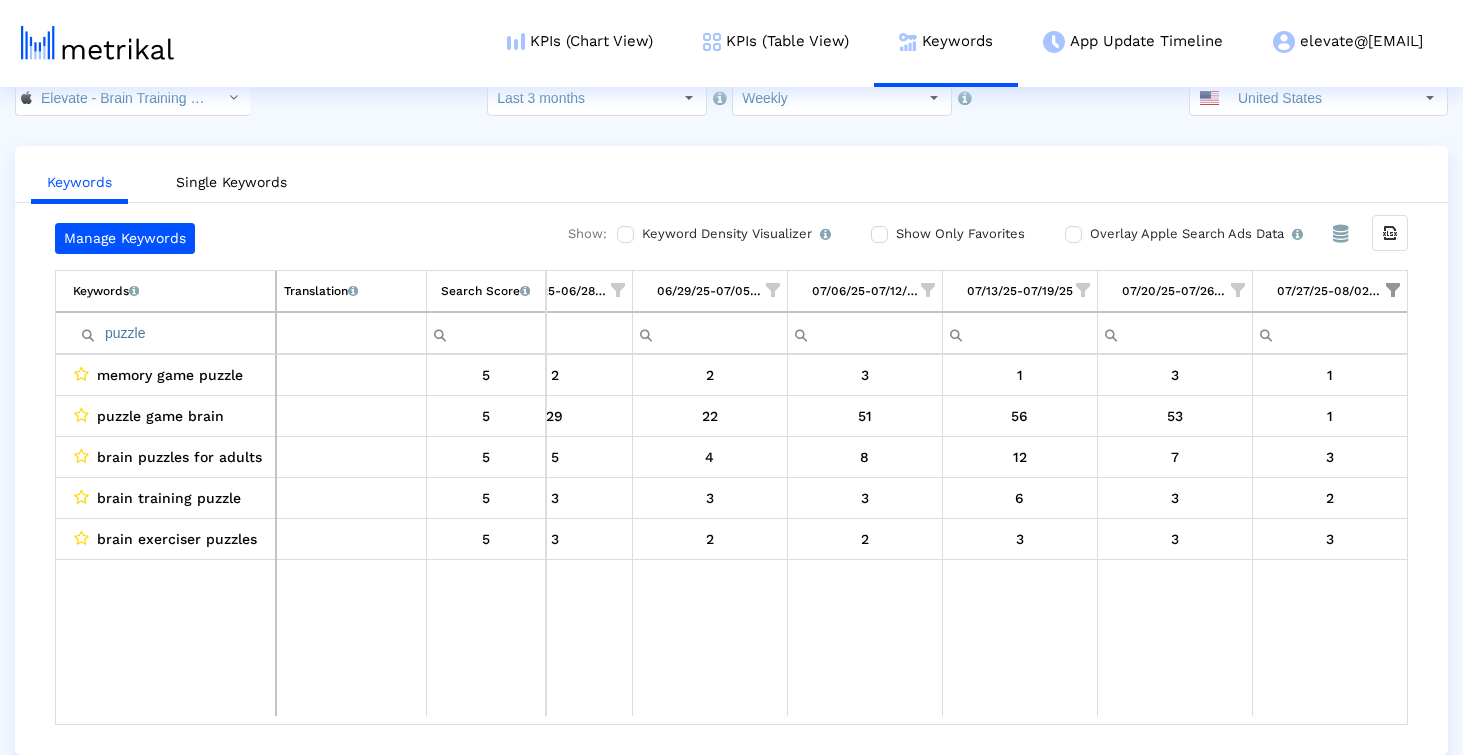 click on "puzzle" at bounding box center (174, 333) 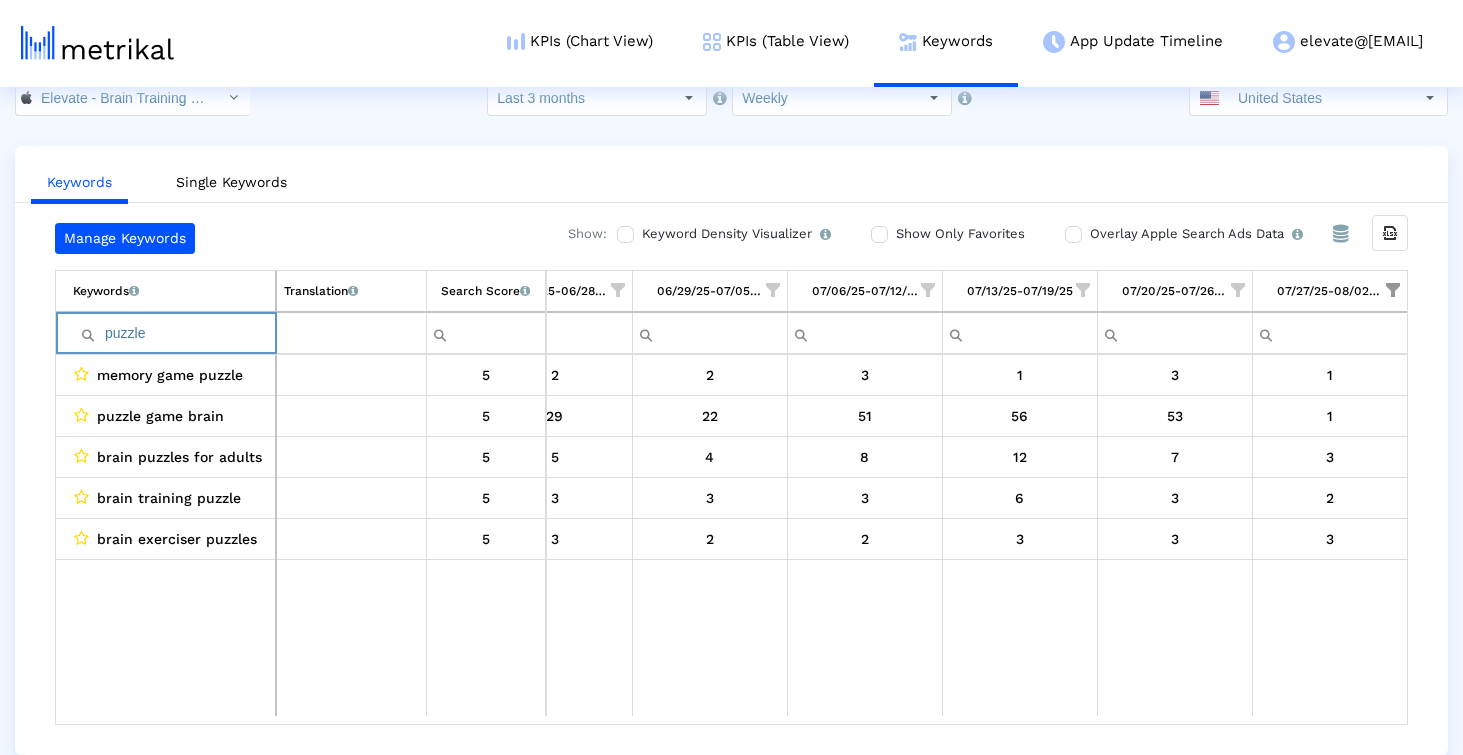 click on "puzzle" at bounding box center [174, 333] 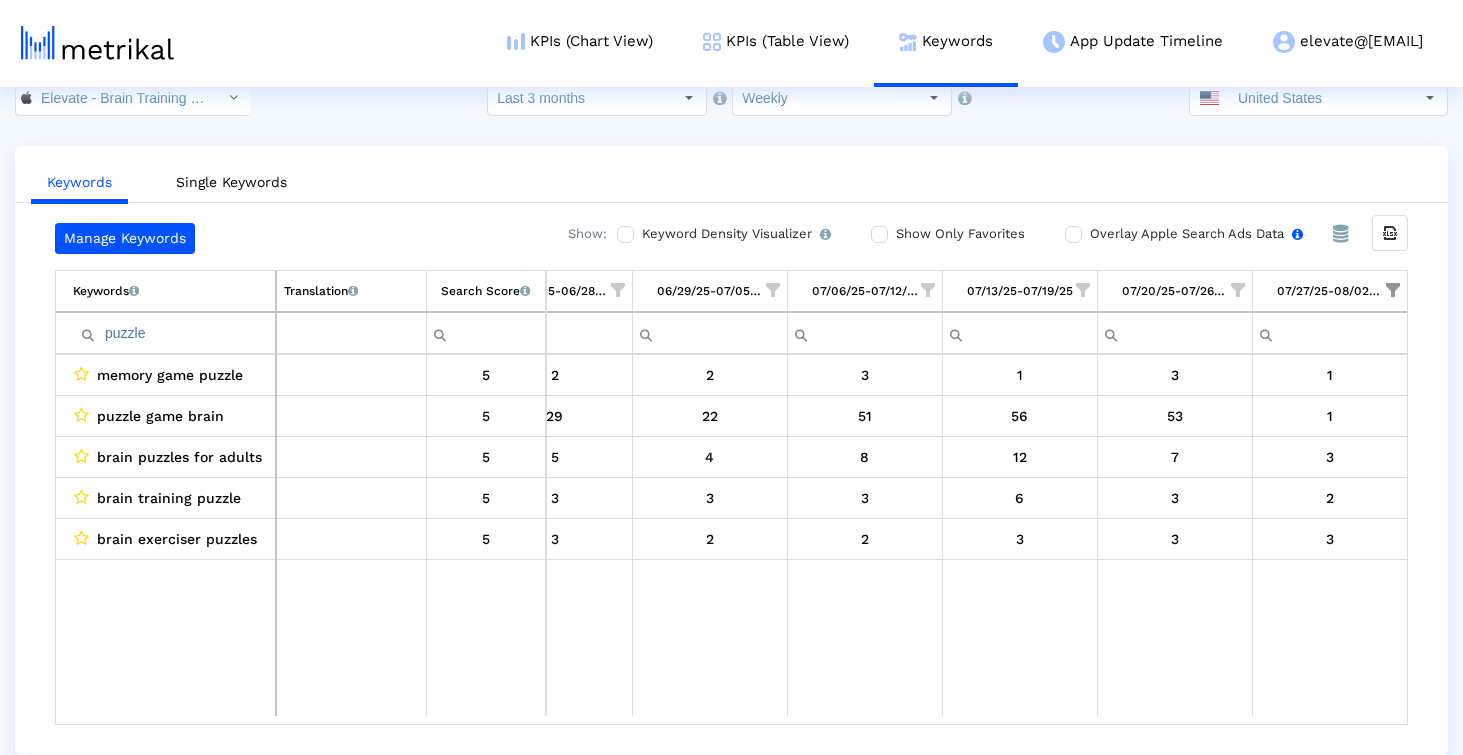 click on "Overlay Apple Search Ads Data   Turn this on to view Apple Search Ads metrics (installs, cost, CPI) side by side with organic rankings." at bounding box center [1194, 234] 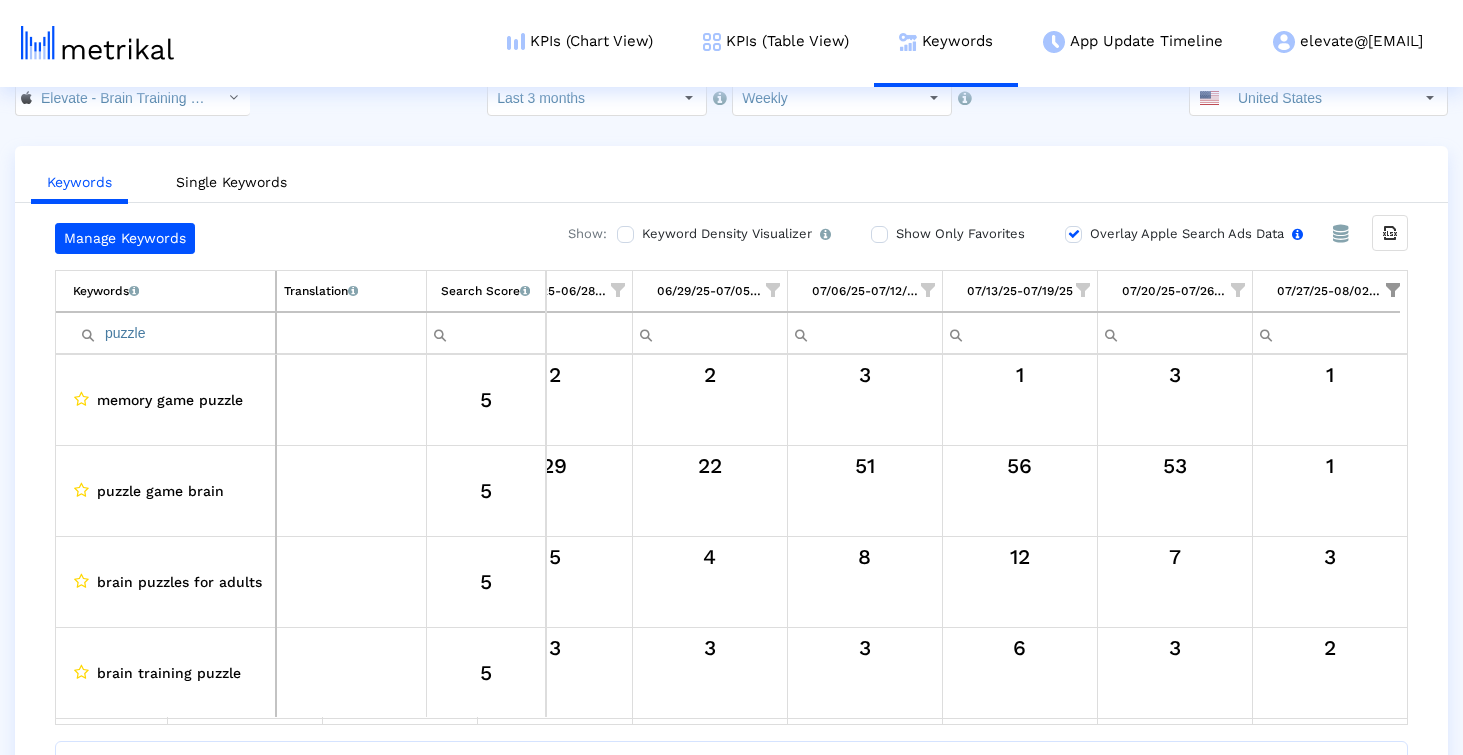 click on "Overlay Apple Search Ads Data   Turn this on to view Apple Search Ads metrics (installs, cost, CPI) side by side with organic rankings." at bounding box center [1194, 234] 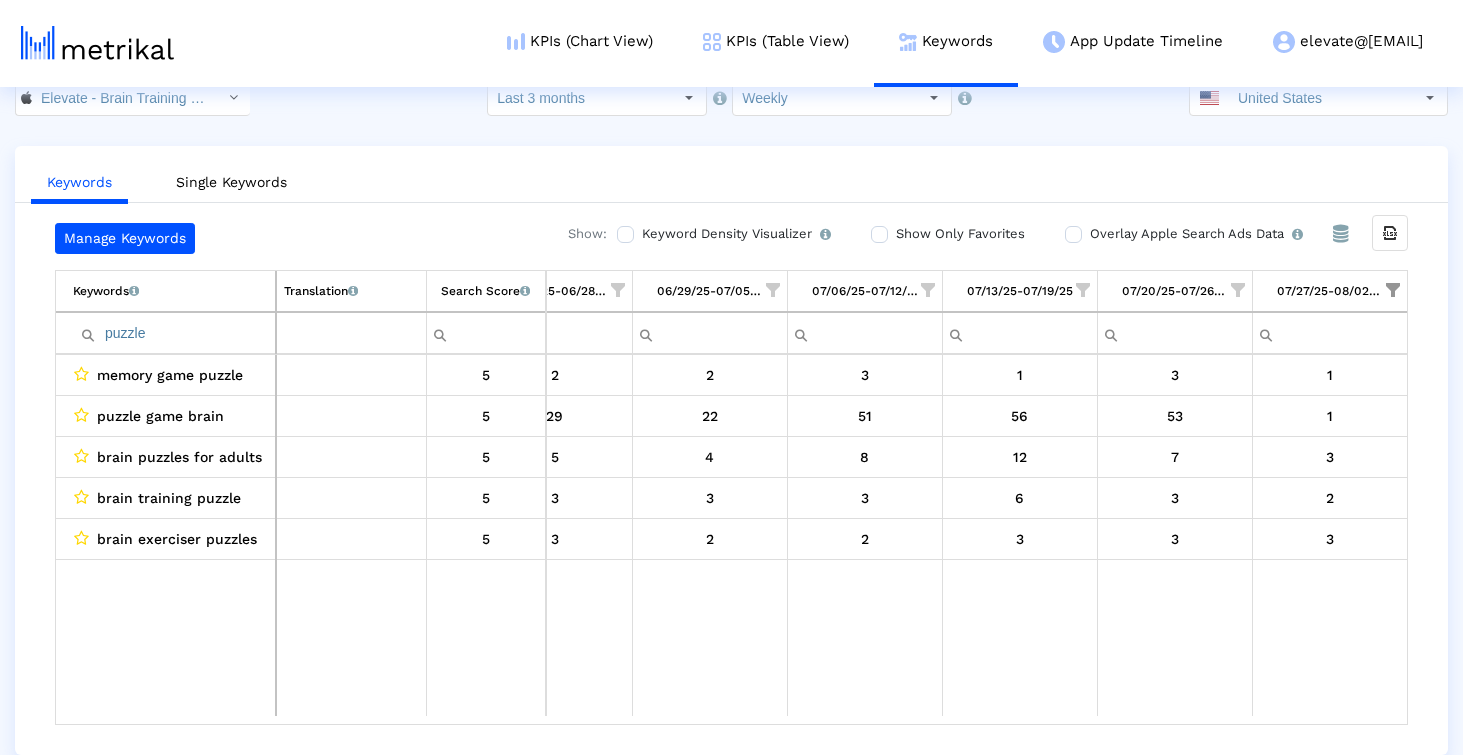 click at bounding box center [1393, 290] 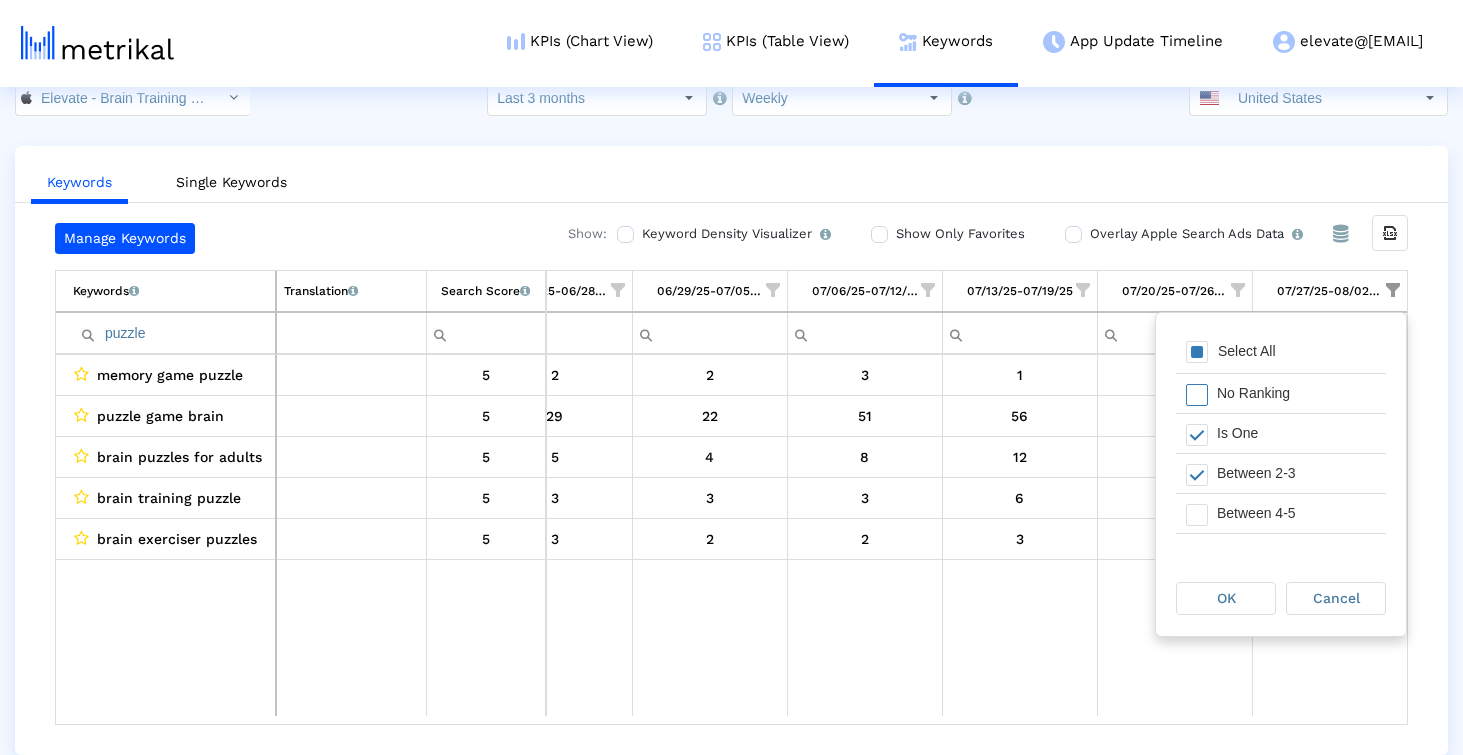 click at bounding box center (1191, 393) 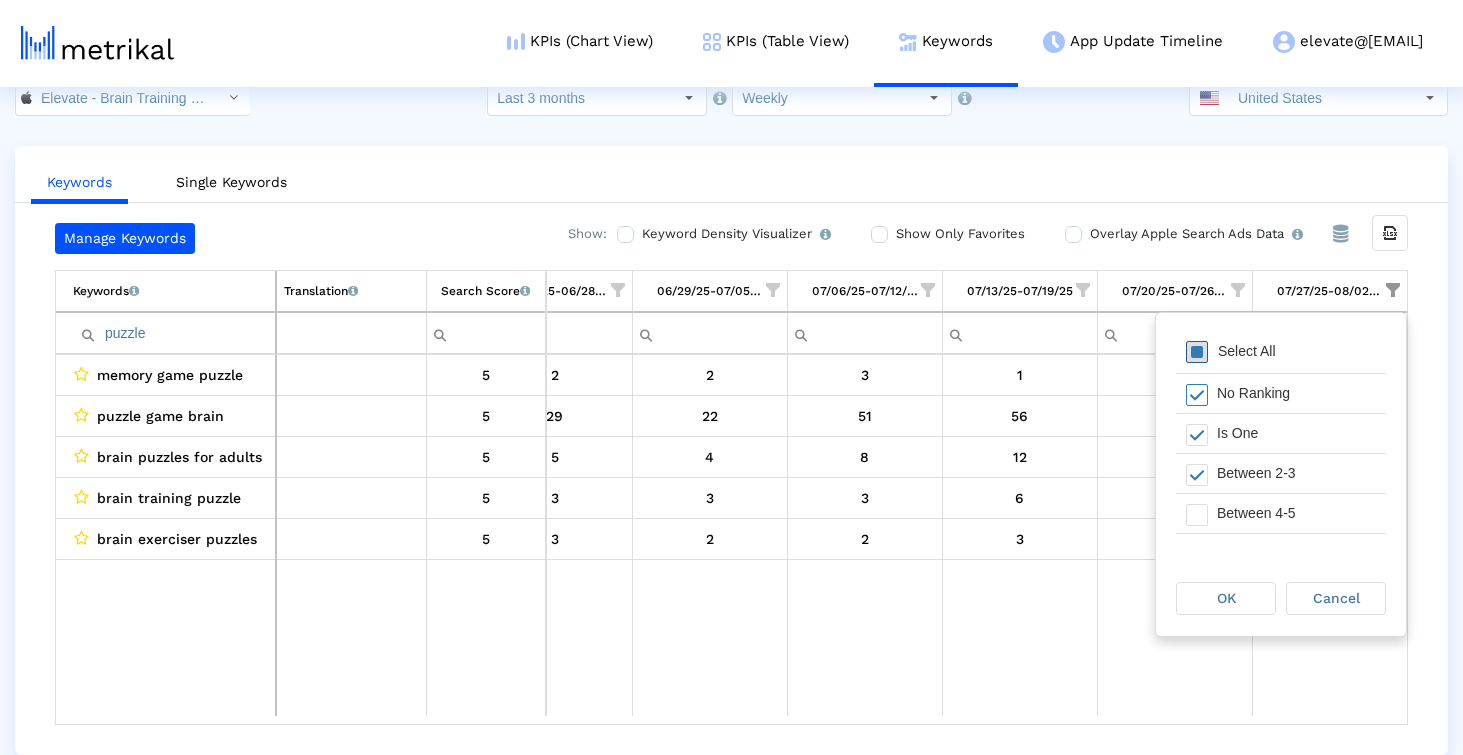 click at bounding box center (1197, 352) 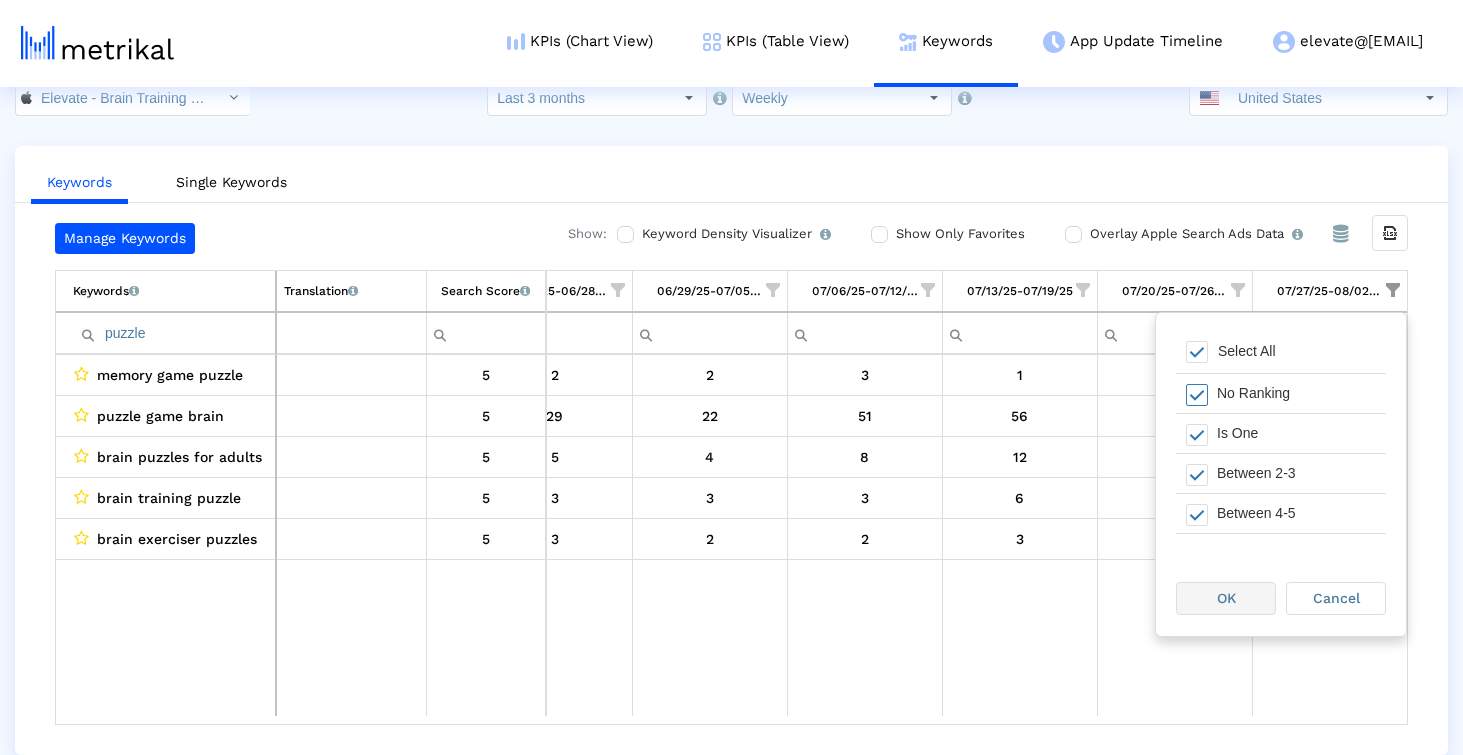 click on "OK" at bounding box center [1226, 598] 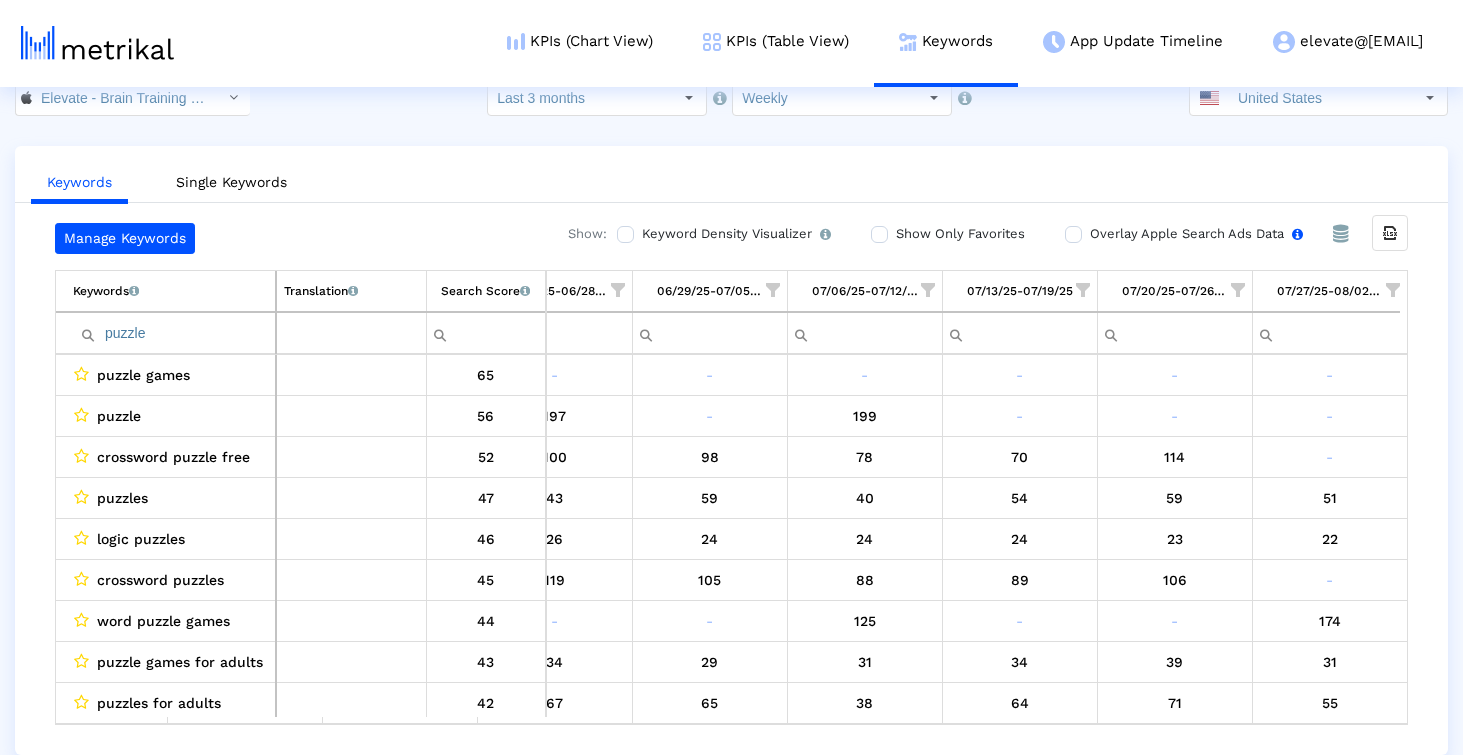 click on "Overlay Apple Search Ads Data   Turn this on to view Apple Search Ads metrics (installs, cost, CPI) side by side with organic rankings." at bounding box center [1194, 234] 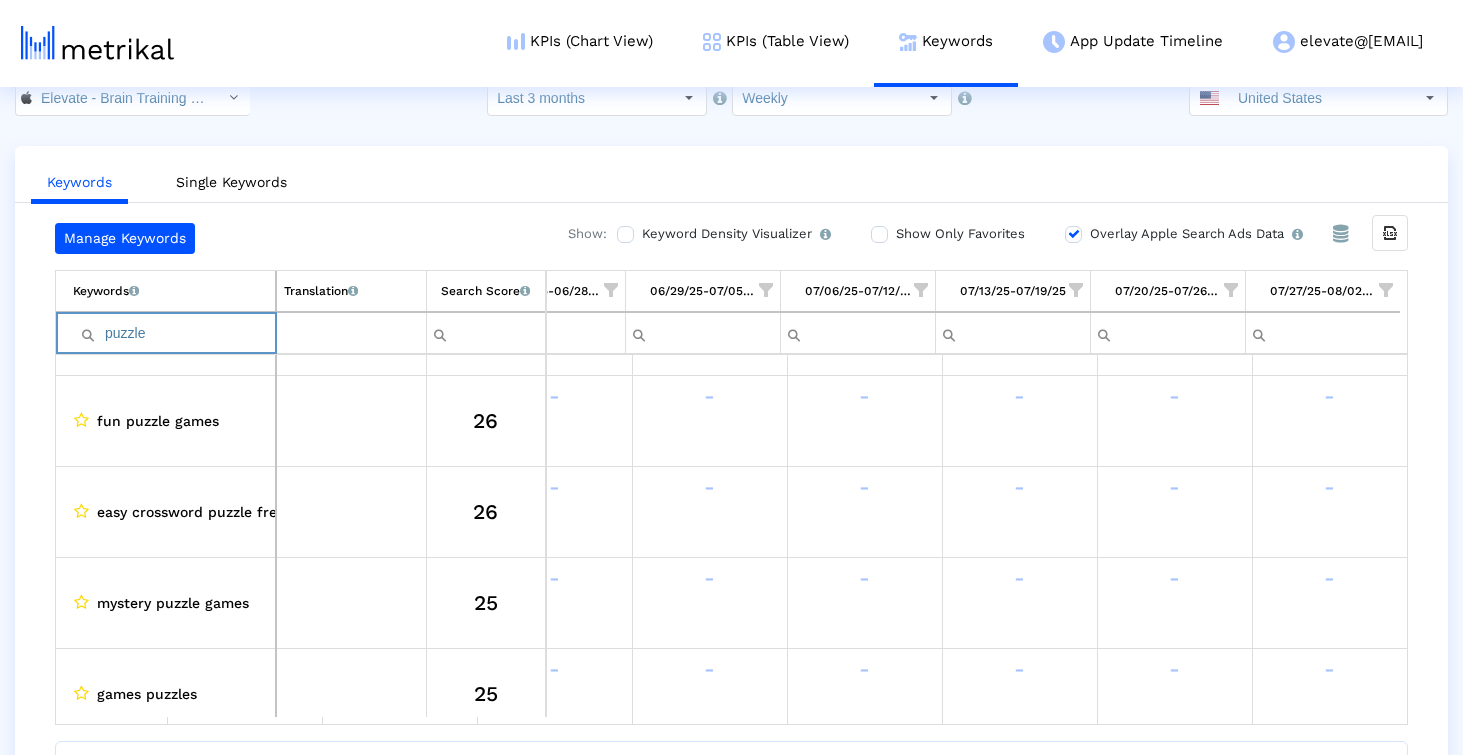 click on "puzzle" at bounding box center (174, 333) 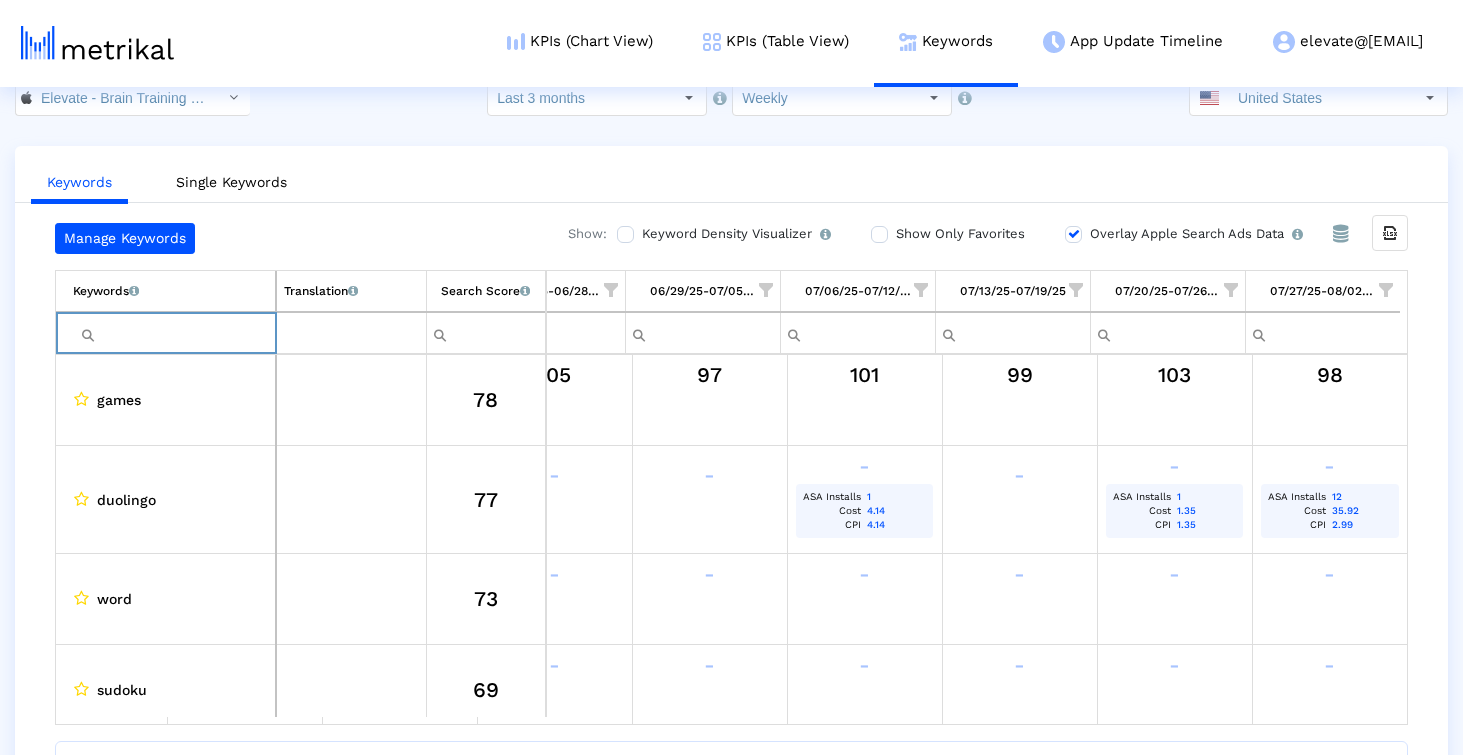 type 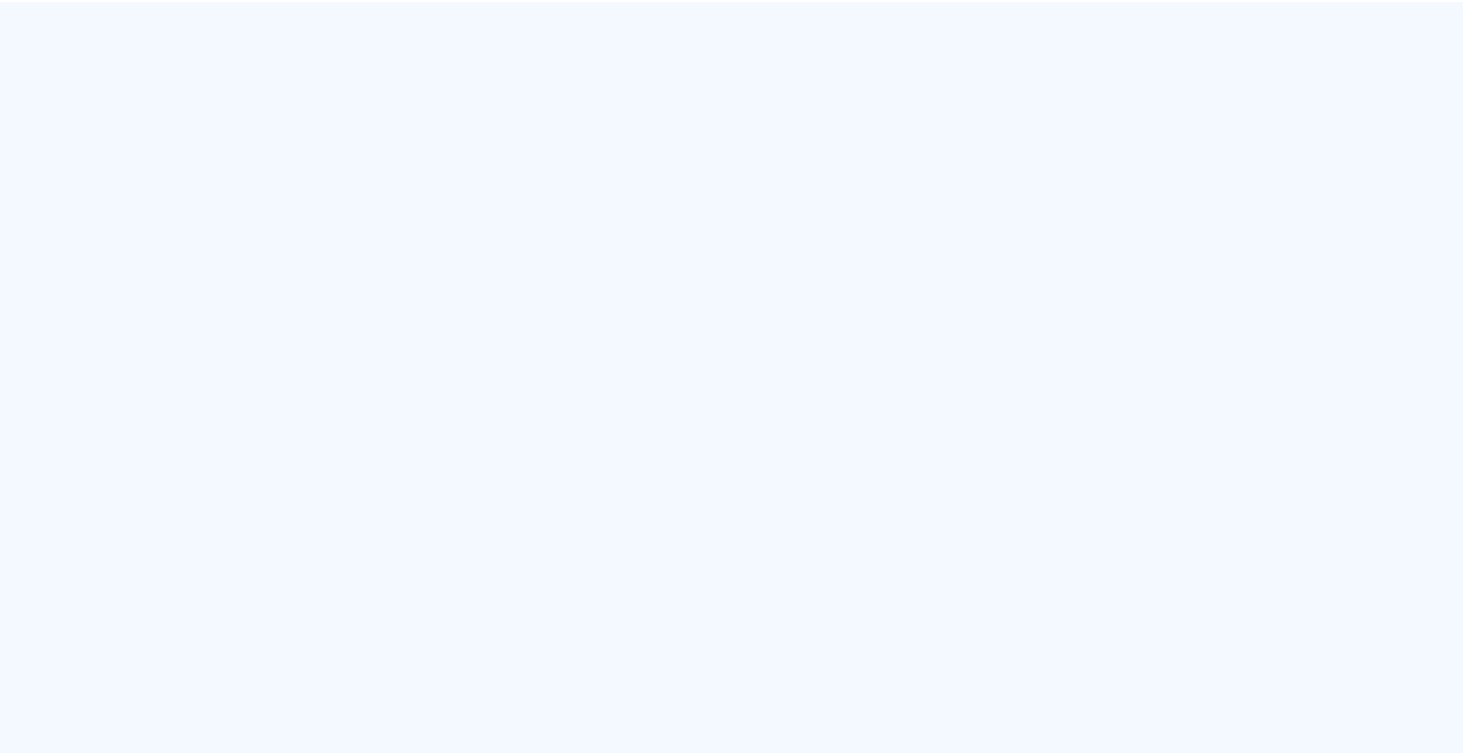 scroll, scrollTop: 0, scrollLeft: 0, axis: both 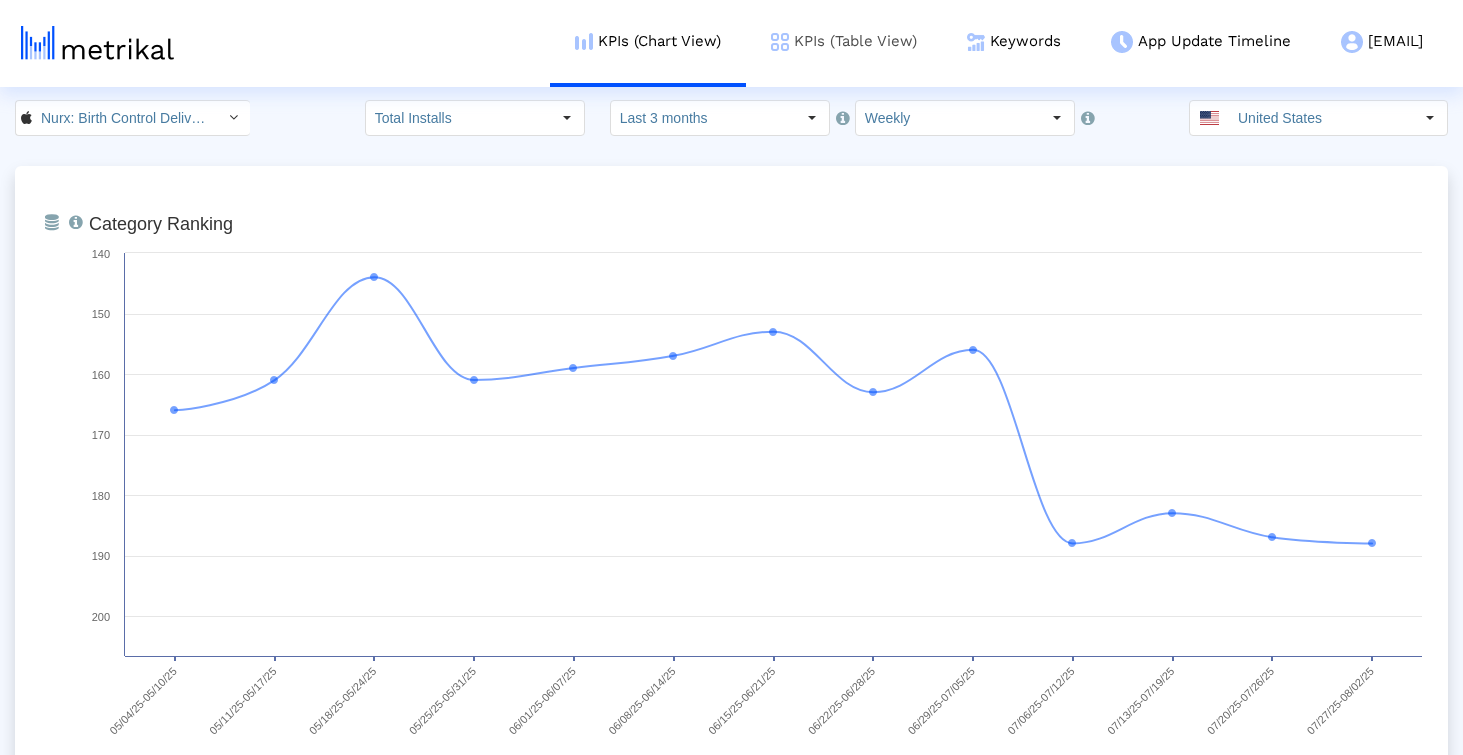 click on "KPIs (Table View)" at bounding box center (844, 41) 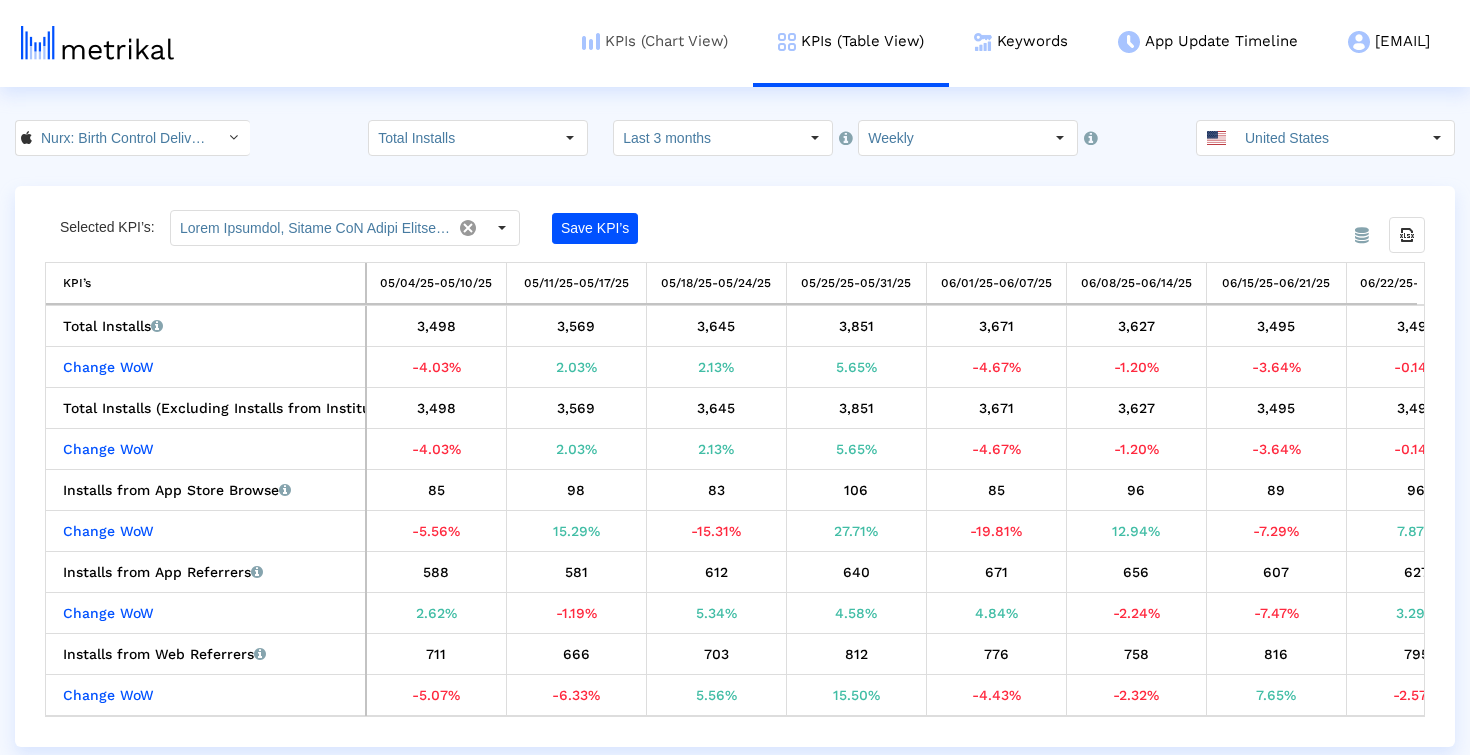 click on "KPIs (Chart View)" at bounding box center [655, 41] 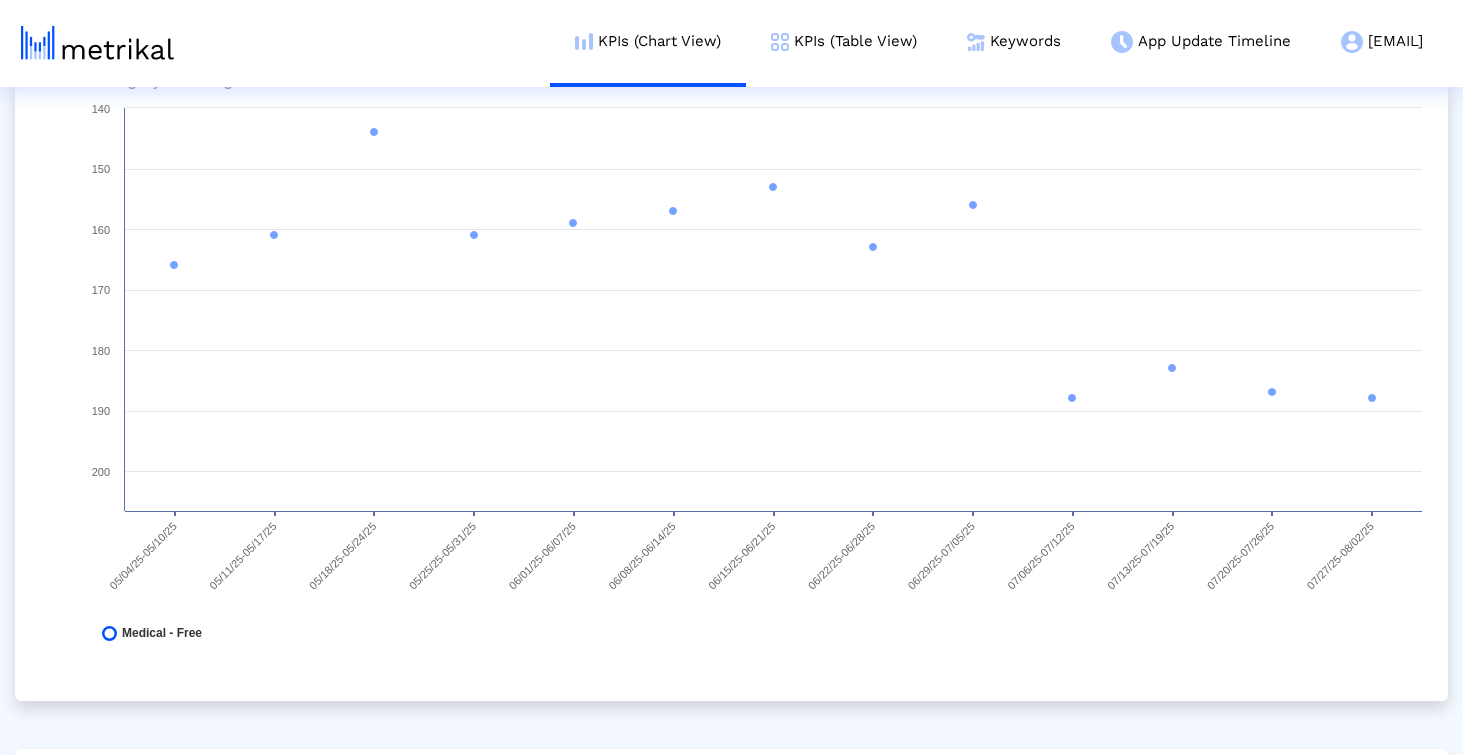 scroll, scrollTop: 0, scrollLeft: 0, axis: both 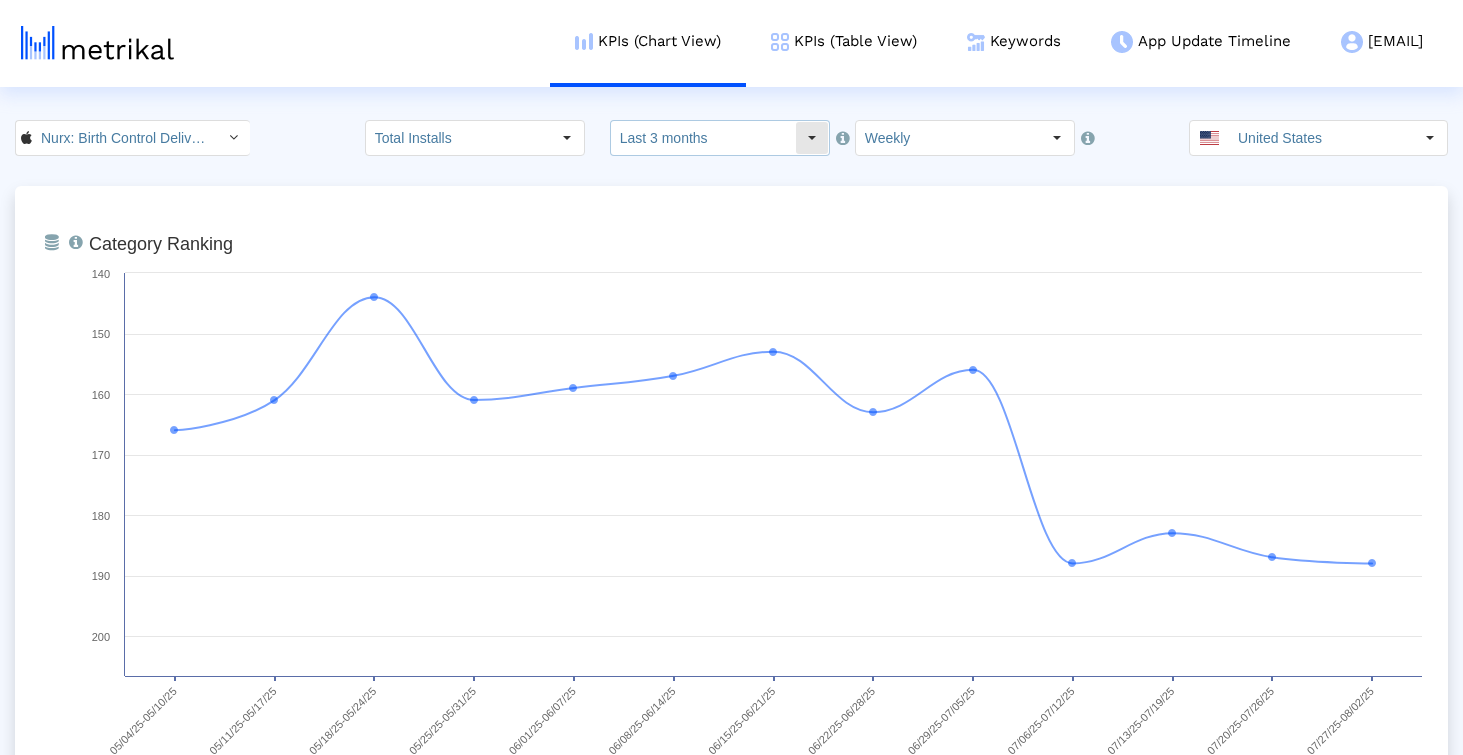 click on "Last 3 months" 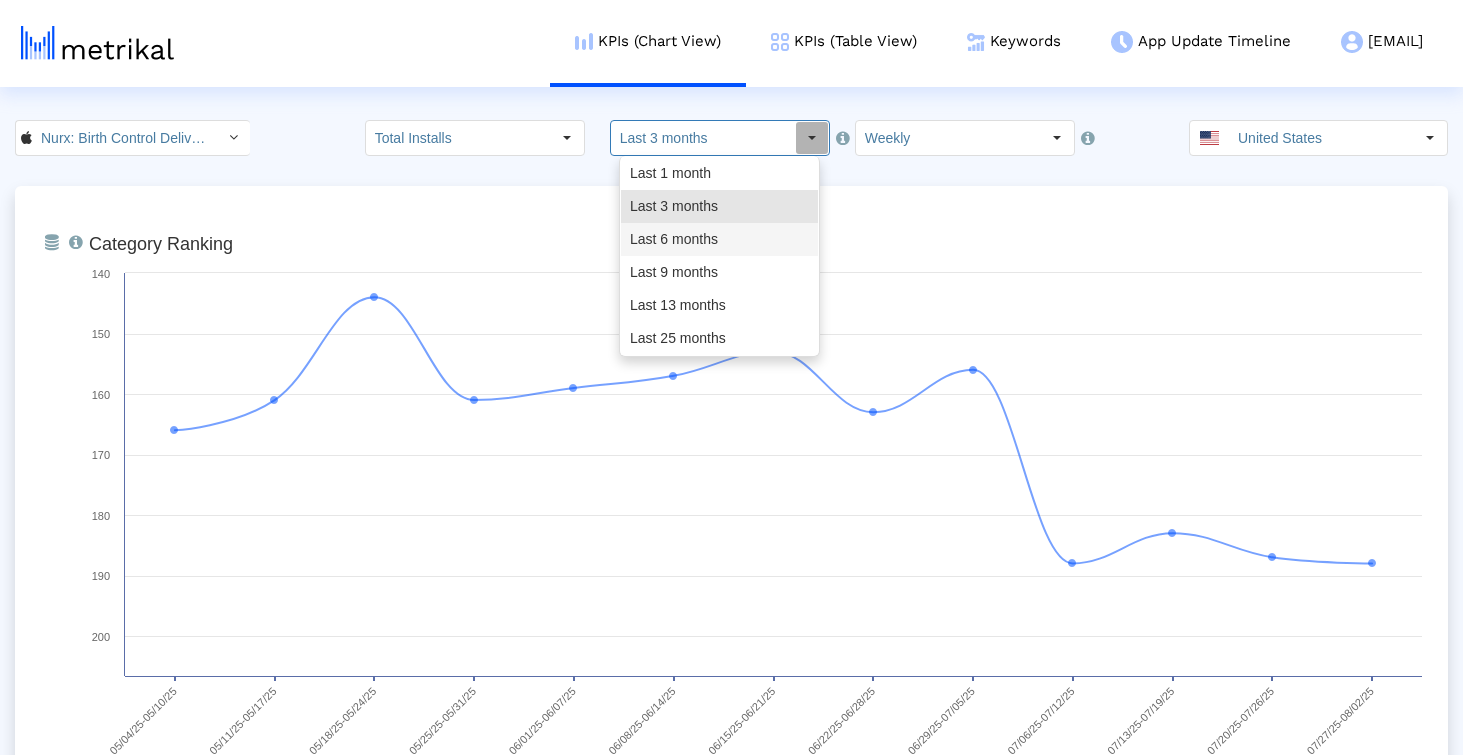 click on "Last 6 months" at bounding box center (719, 239) 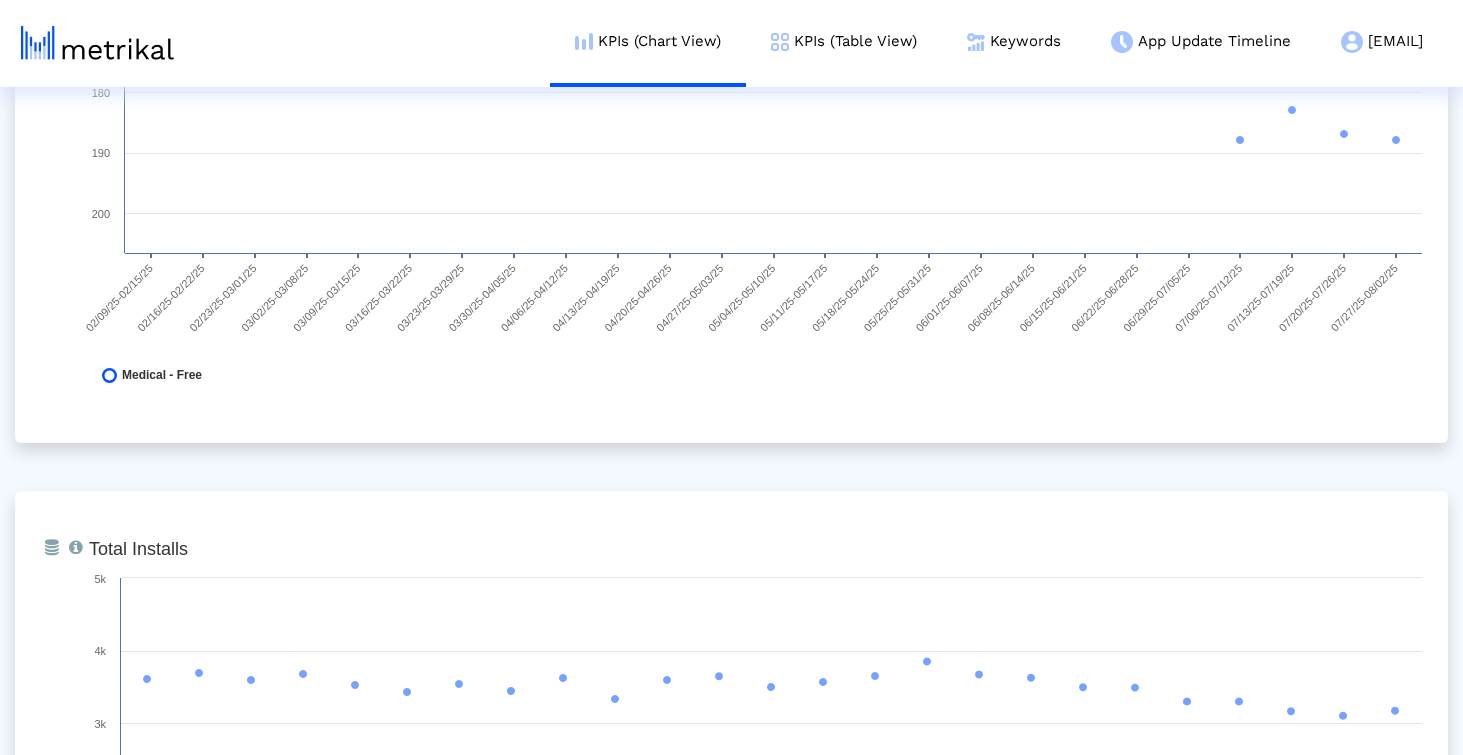 scroll, scrollTop: 0, scrollLeft: 0, axis: both 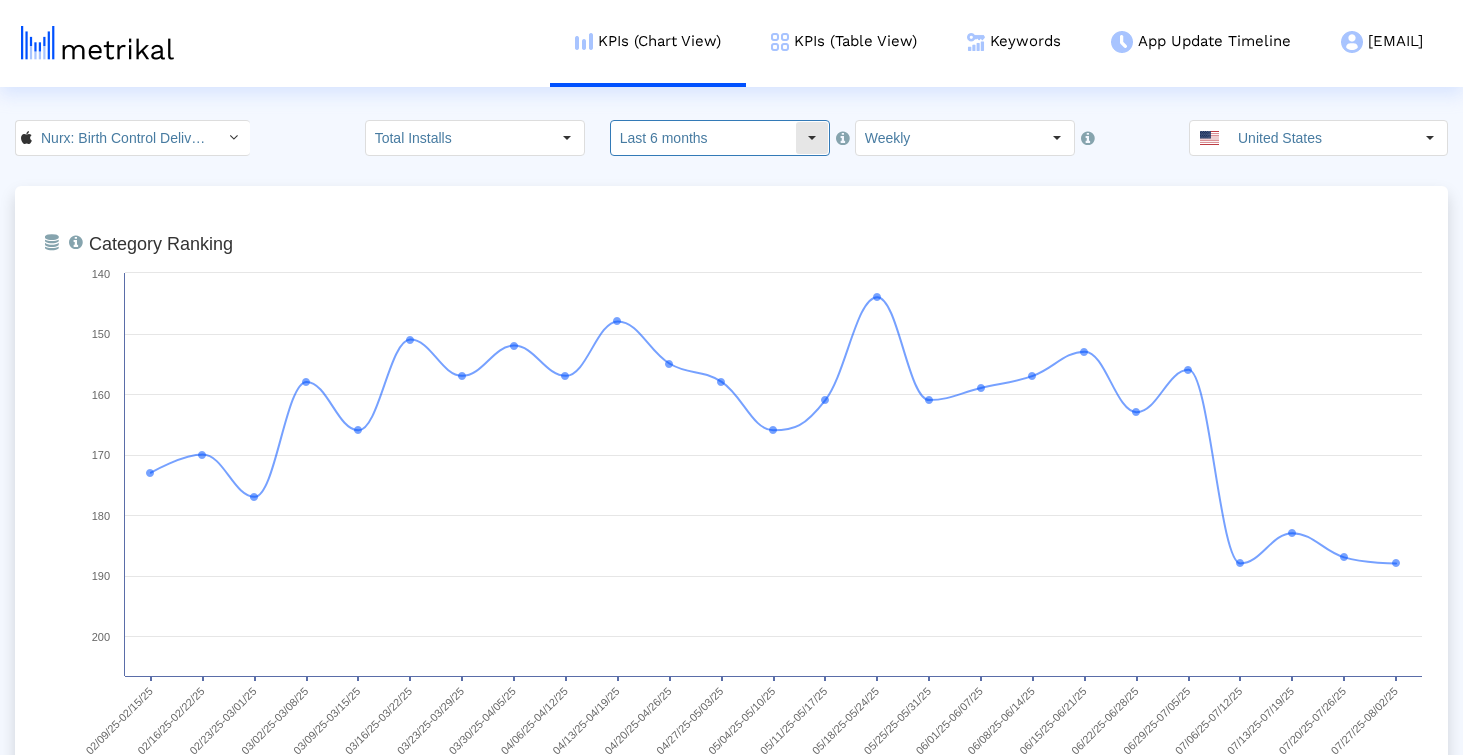 click 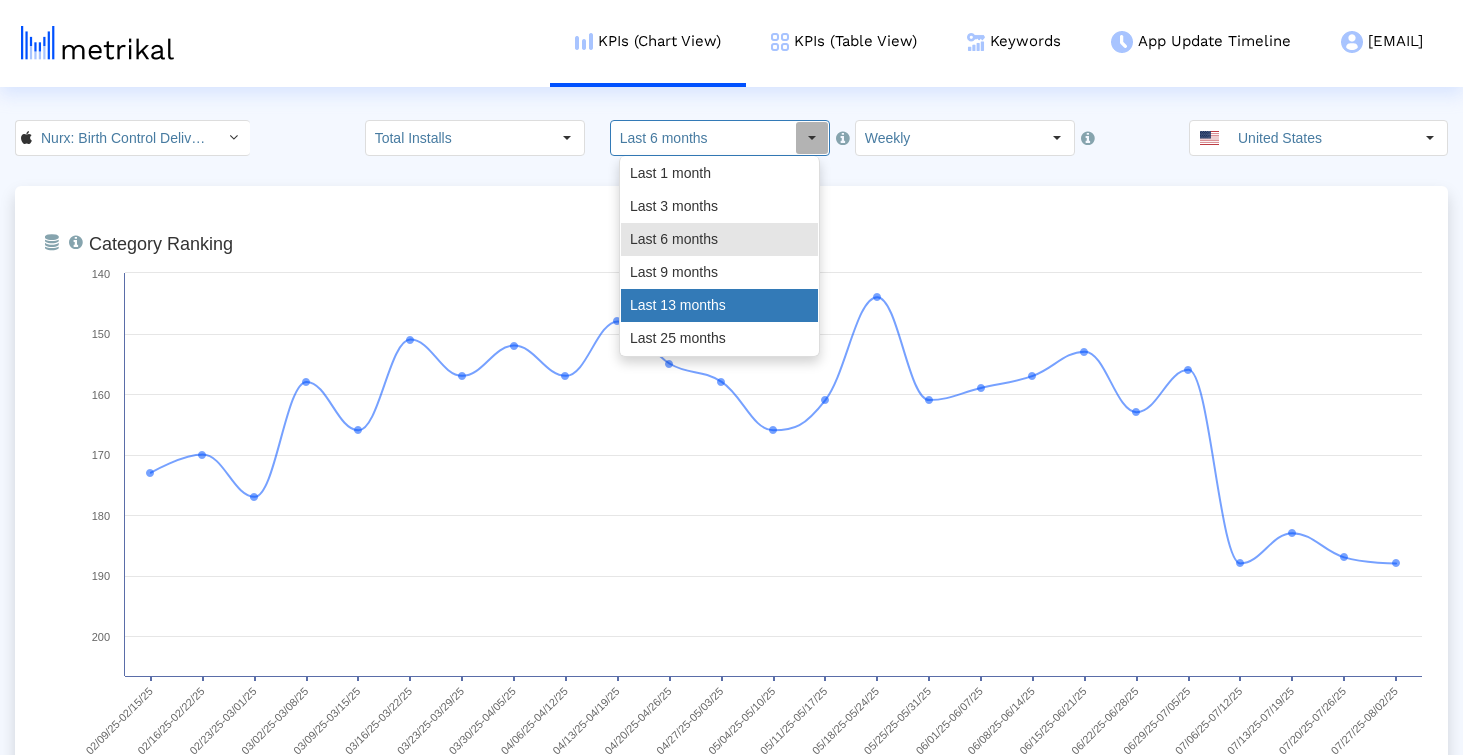click on "Last 13 months" at bounding box center (719, 305) 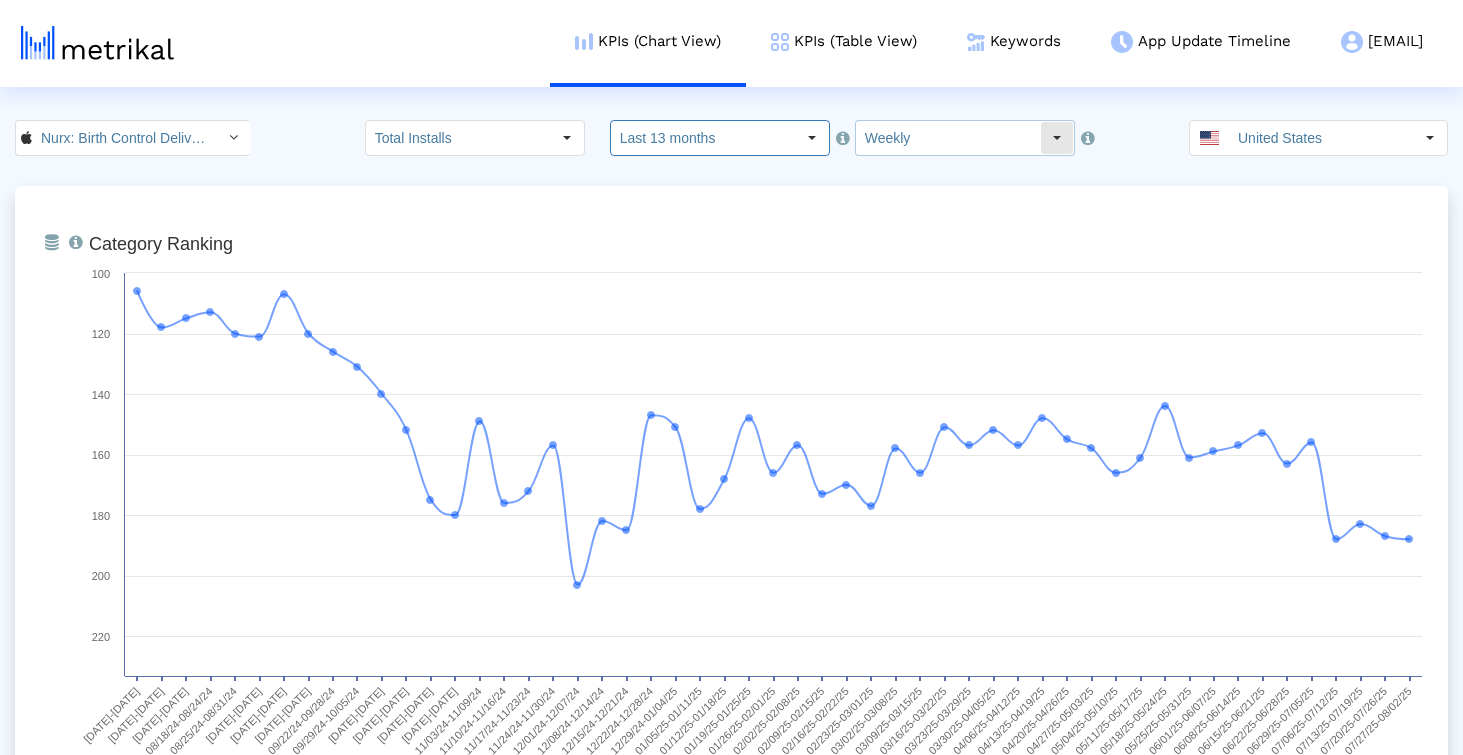 click 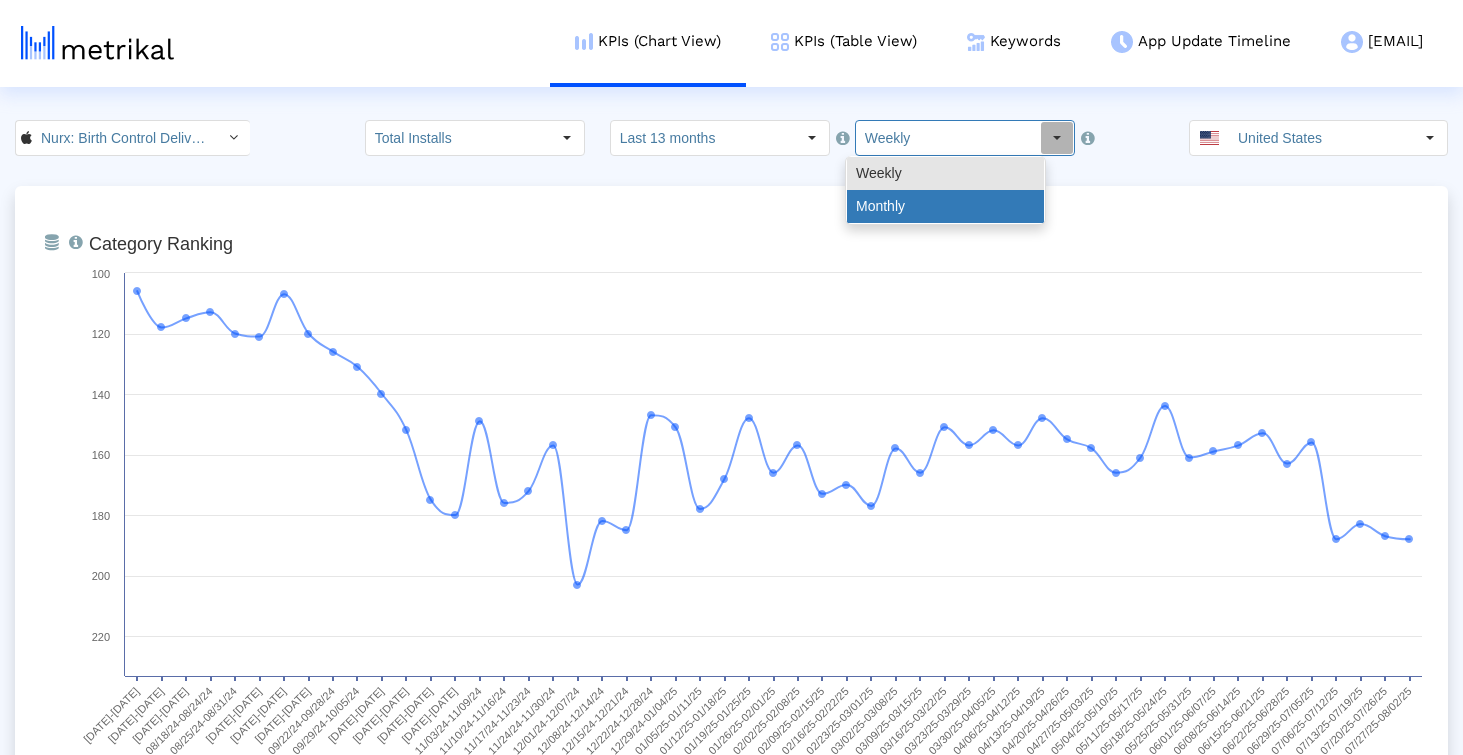 click on "Monthly" at bounding box center (945, 206) 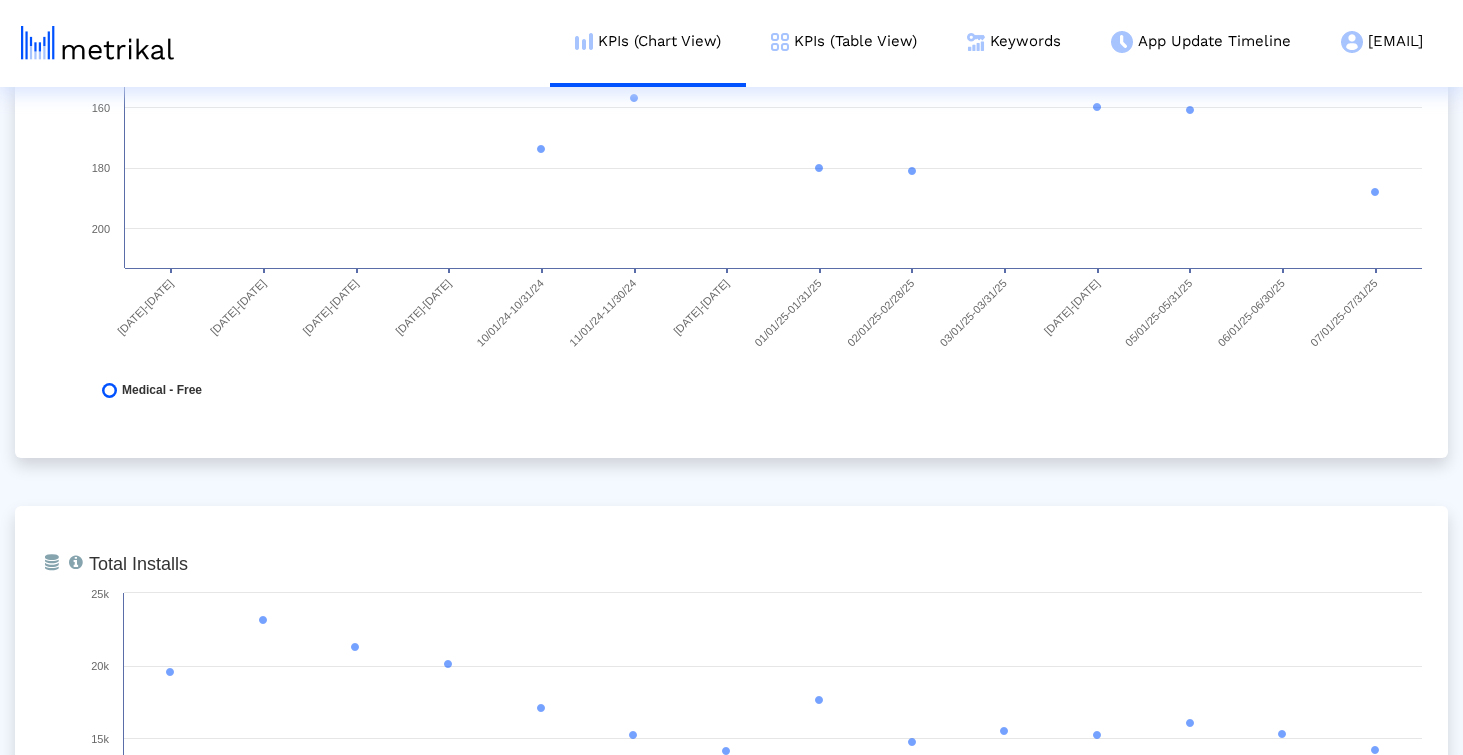 scroll, scrollTop: 0, scrollLeft: 0, axis: both 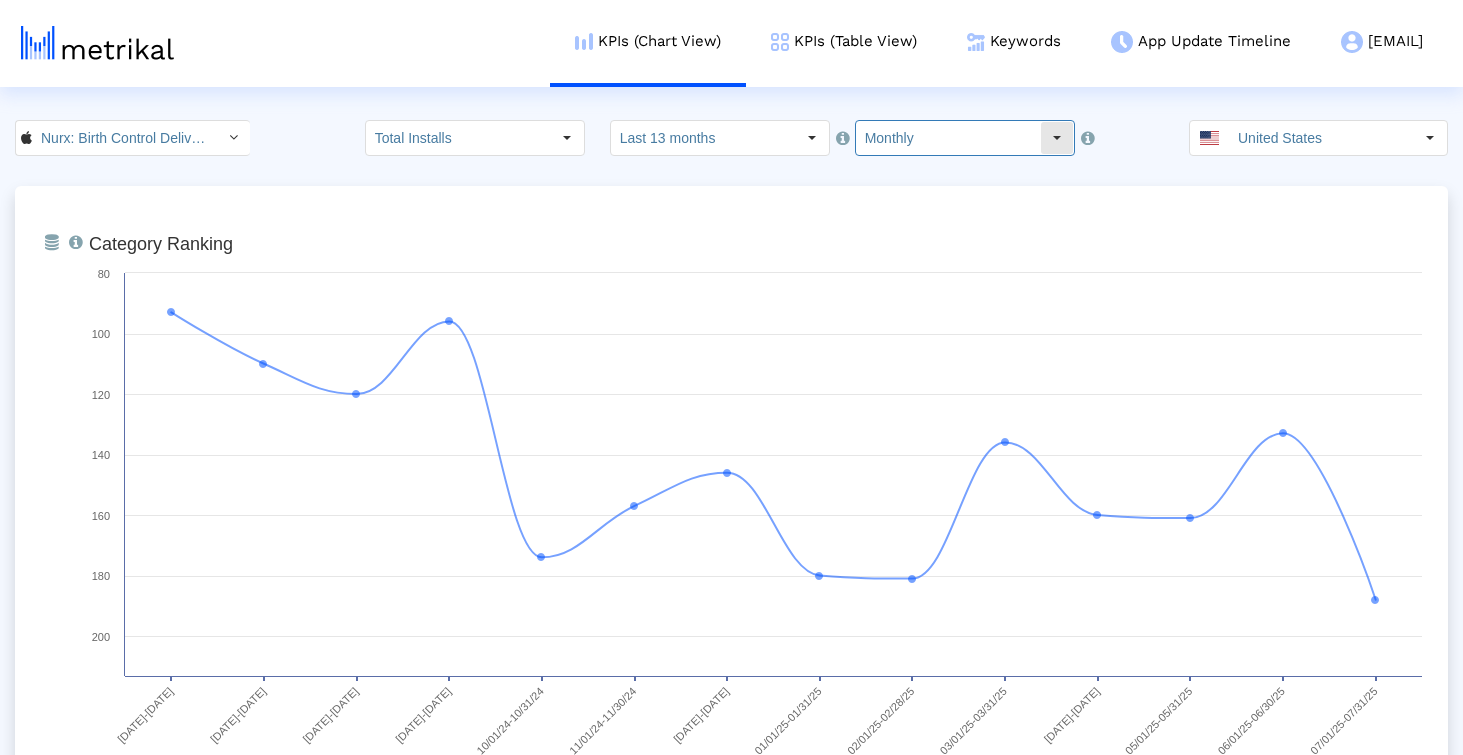 click on "Monthly" 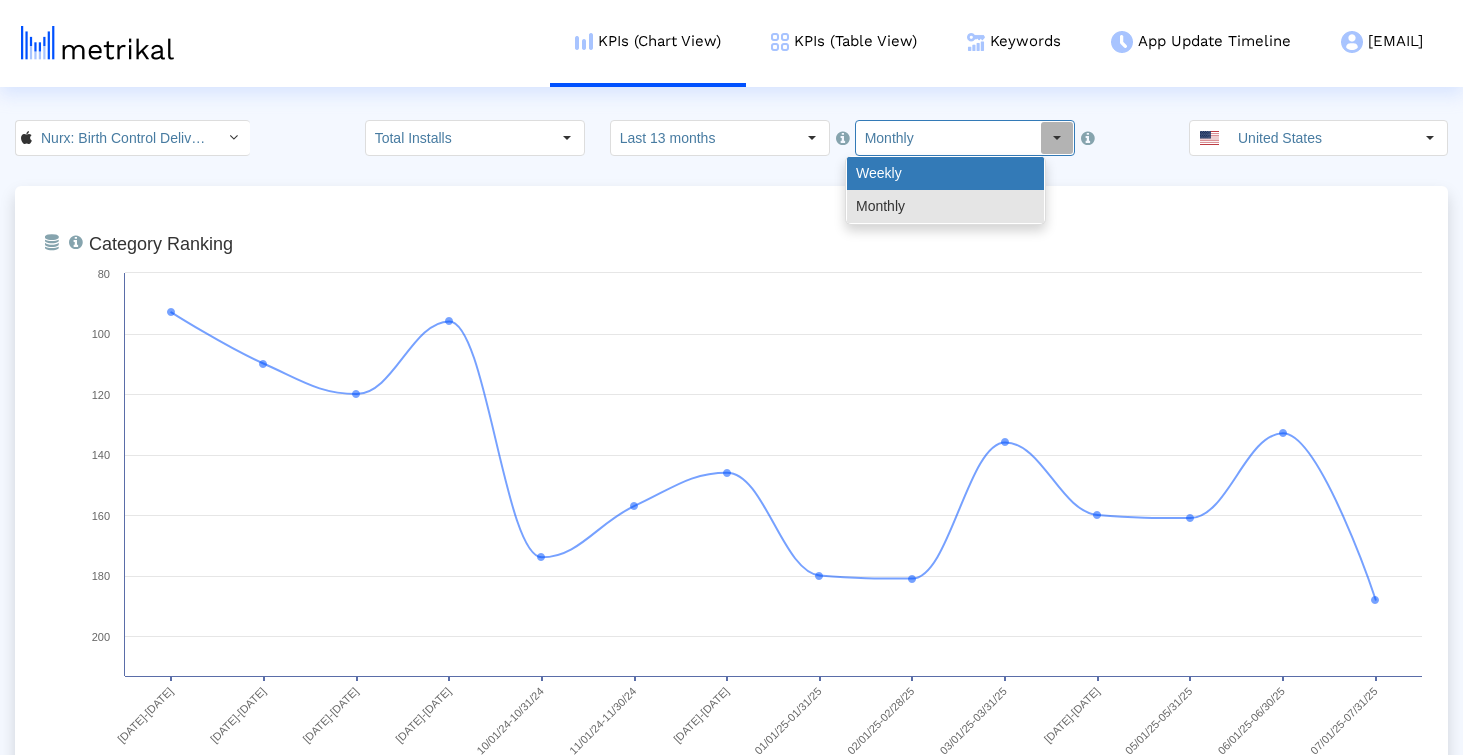 click on "Weekly" at bounding box center [945, 173] 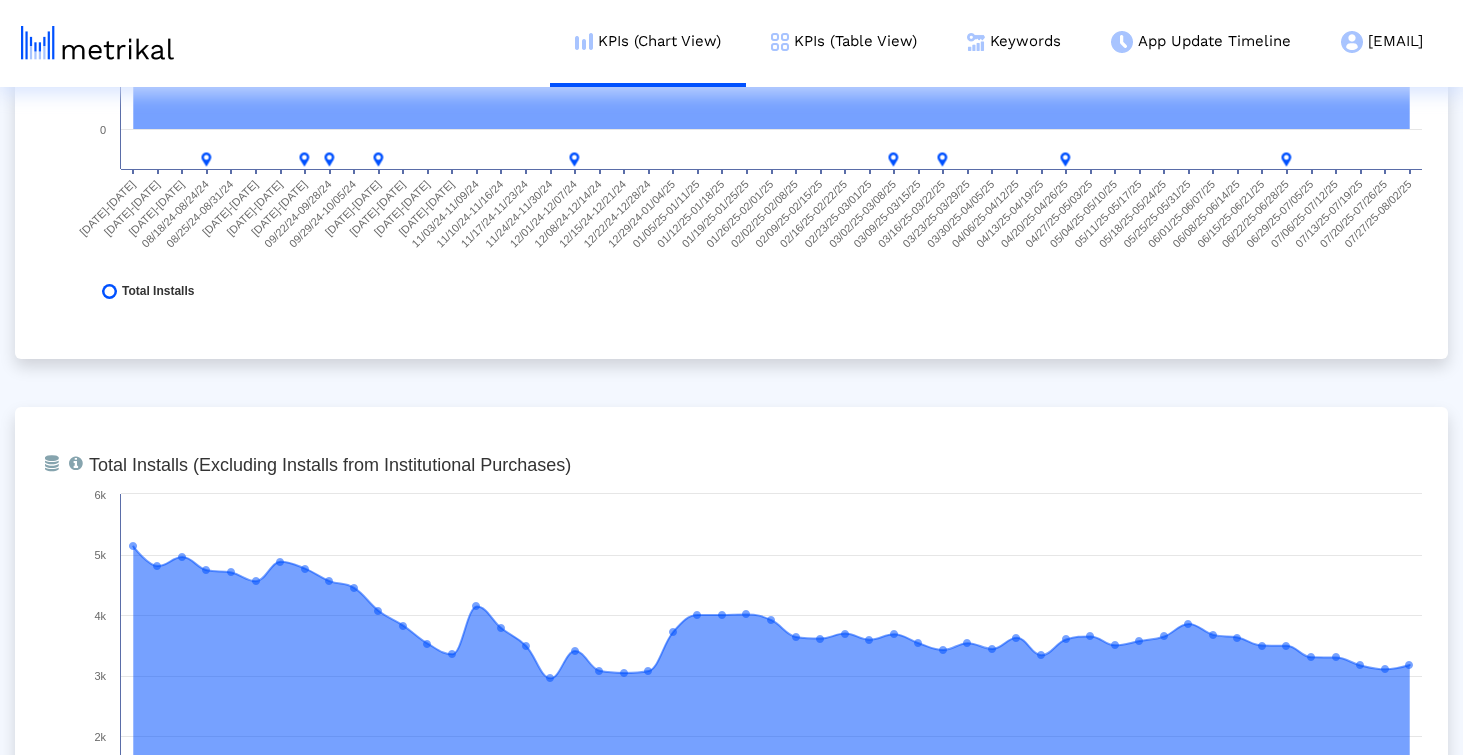 scroll, scrollTop: 1250, scrollLeft: 0, axis: vertical 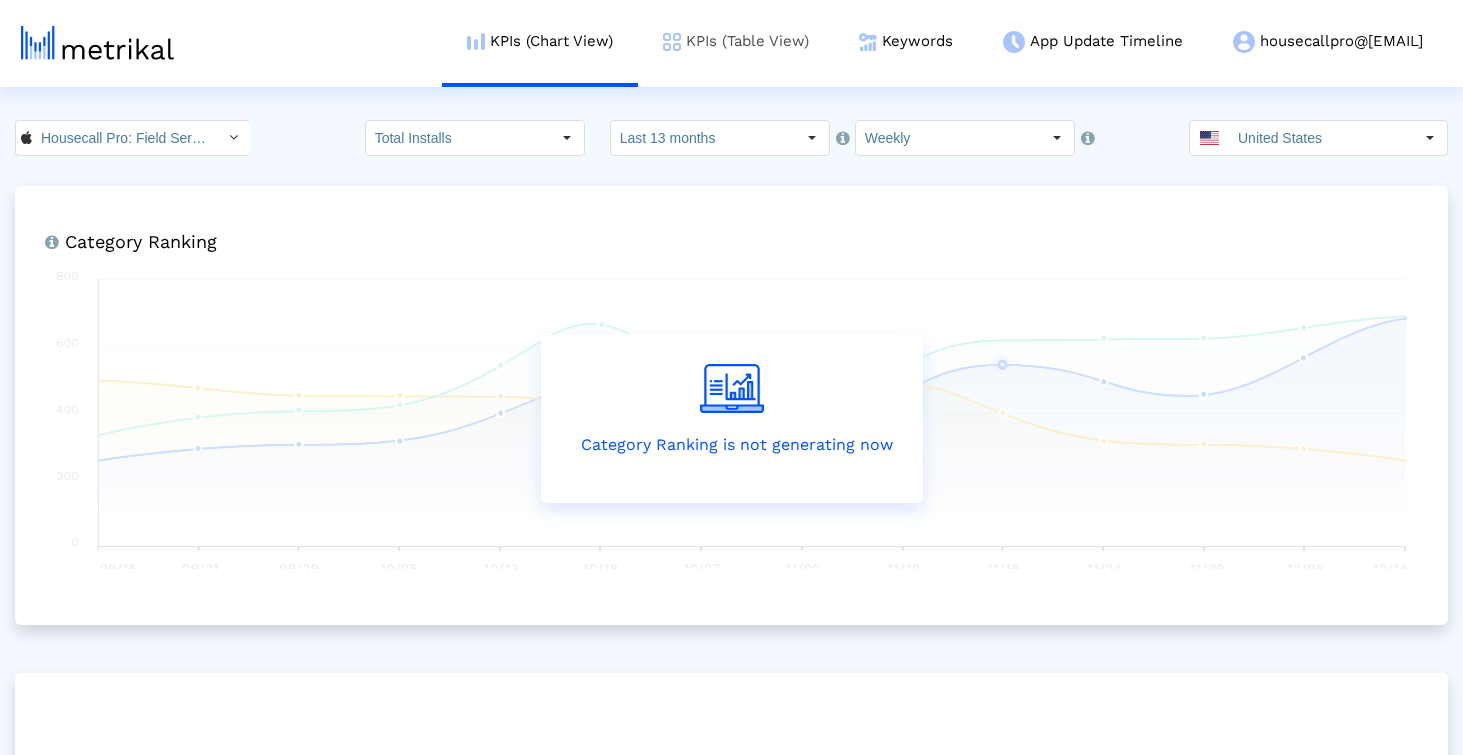 click on "KPIs (Table View)" at bounding box center (736, 41) 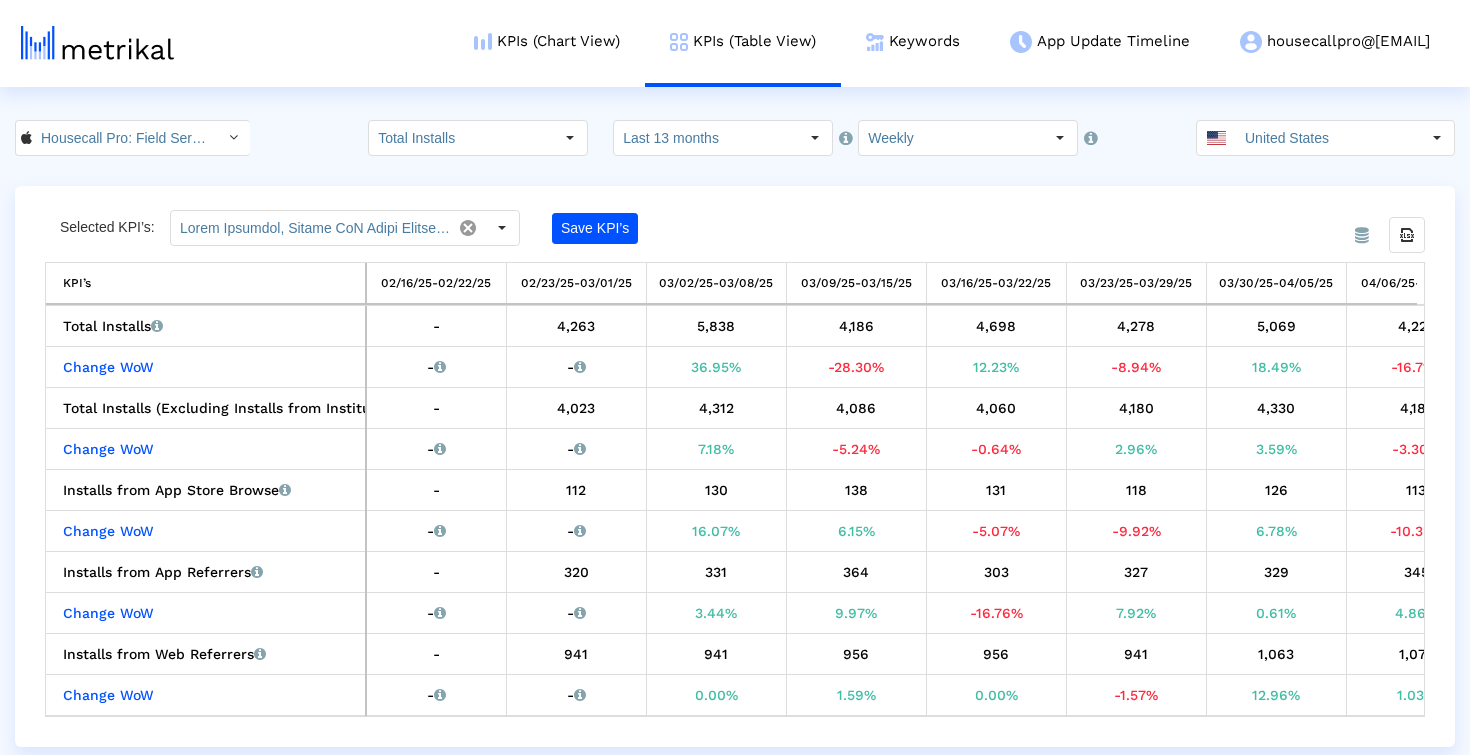 click on "KPIs (Chart View)  KPIs (Table View)  Keywords   App Update Timeline  housecallpro@[EMAIL]   Keyword Manager  Customer Settings  Admin  Documentation  Logout Housecall Pro: Field Service < [NUMBER] > Total Installs  Select how far back from today you would like to view the data below.  Last 13 months  Select how would like to group the data below.  Weekly [COUNTRY]  From Database Selected KPI’s: Save KPI’s Export all data KPI’s   KPI’s [DATE]-[DATE] [DATE]-[DATE] [DATE]-[DATE] [DATE]-[DATE] [DATE]-[DATE] [DATE]-[DATE] [DATE]-[DATE] [DATE]-[DATE] [DATE]-[DATE] [DATE]-[DATE] [DATE]-[DATE] [DATE]-[DATE] [DATE]-[DATE] [DATE]-[DATE] [DATE]-[DATE] [DATE]-[DATE] [DATE]-[DATE] [DATE]-[DATE] [DATE]-[DATE] [DATE]-[DATE] [DATE]-[DATE] [DATE]-[DATE]  Total Installs   Total installs that the app received from all sources, reported by App Store Connect.    -    [NUMBER]   [NUMBER]" at bounding box center (735, 373) 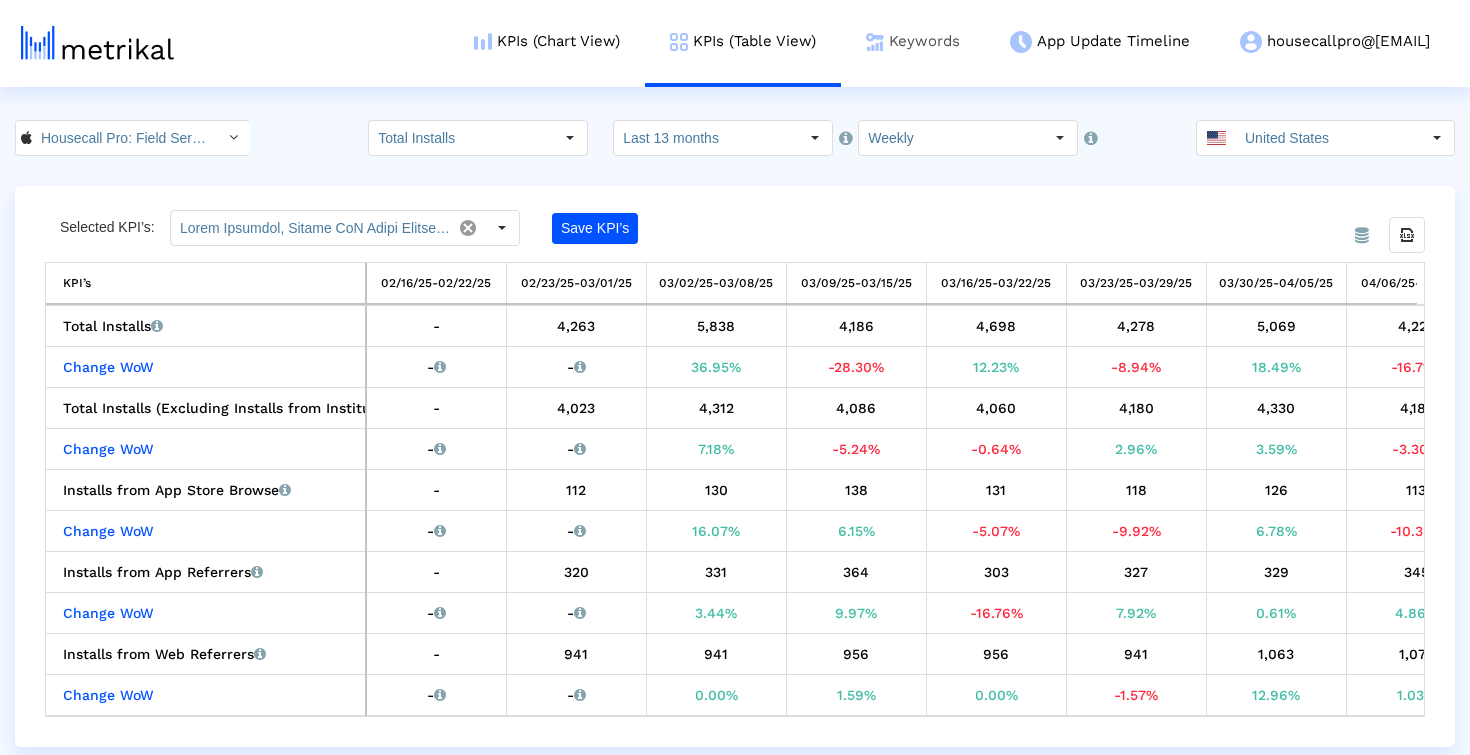 click on "Keywords" at bounding box center [913, 41] 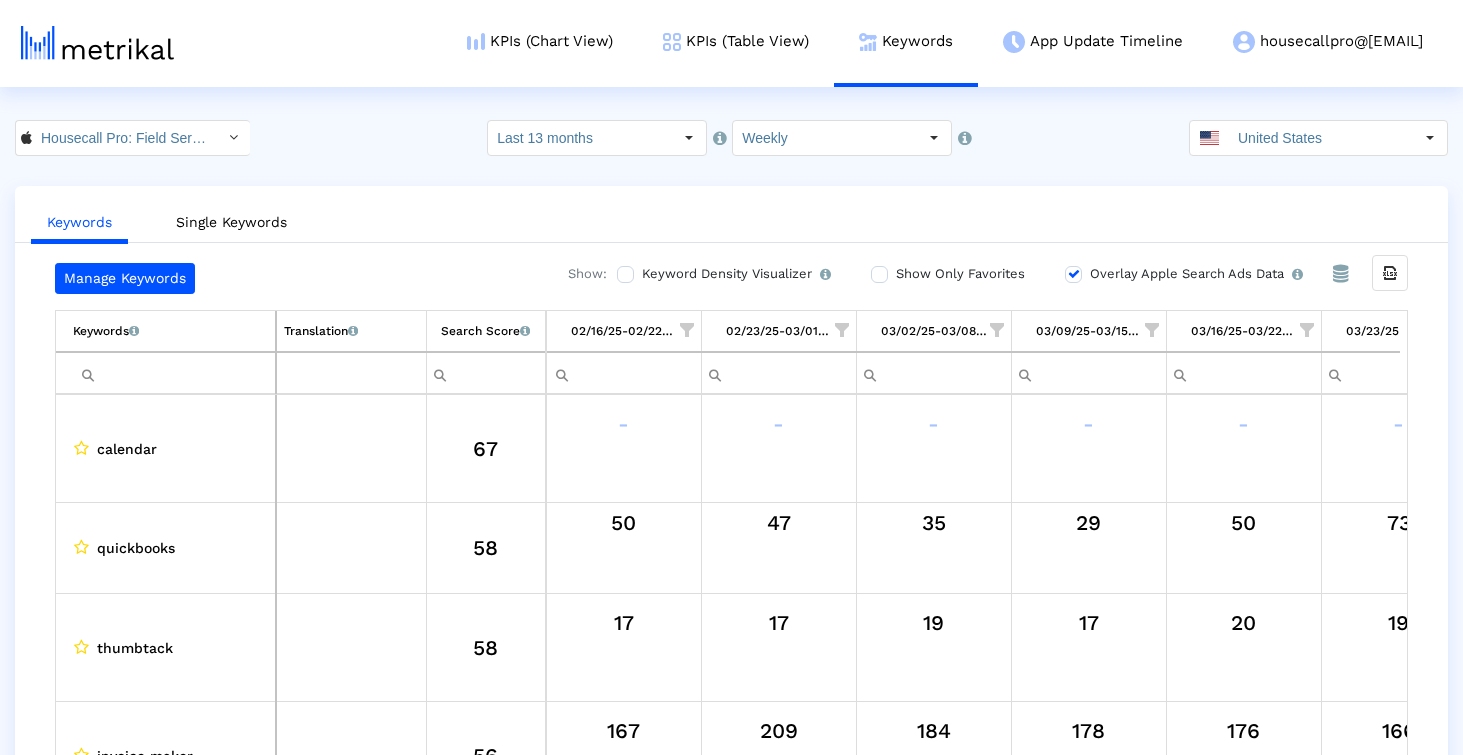 scroll, scrollTop: 0, scrollLeft: 2866, axis: horizontal 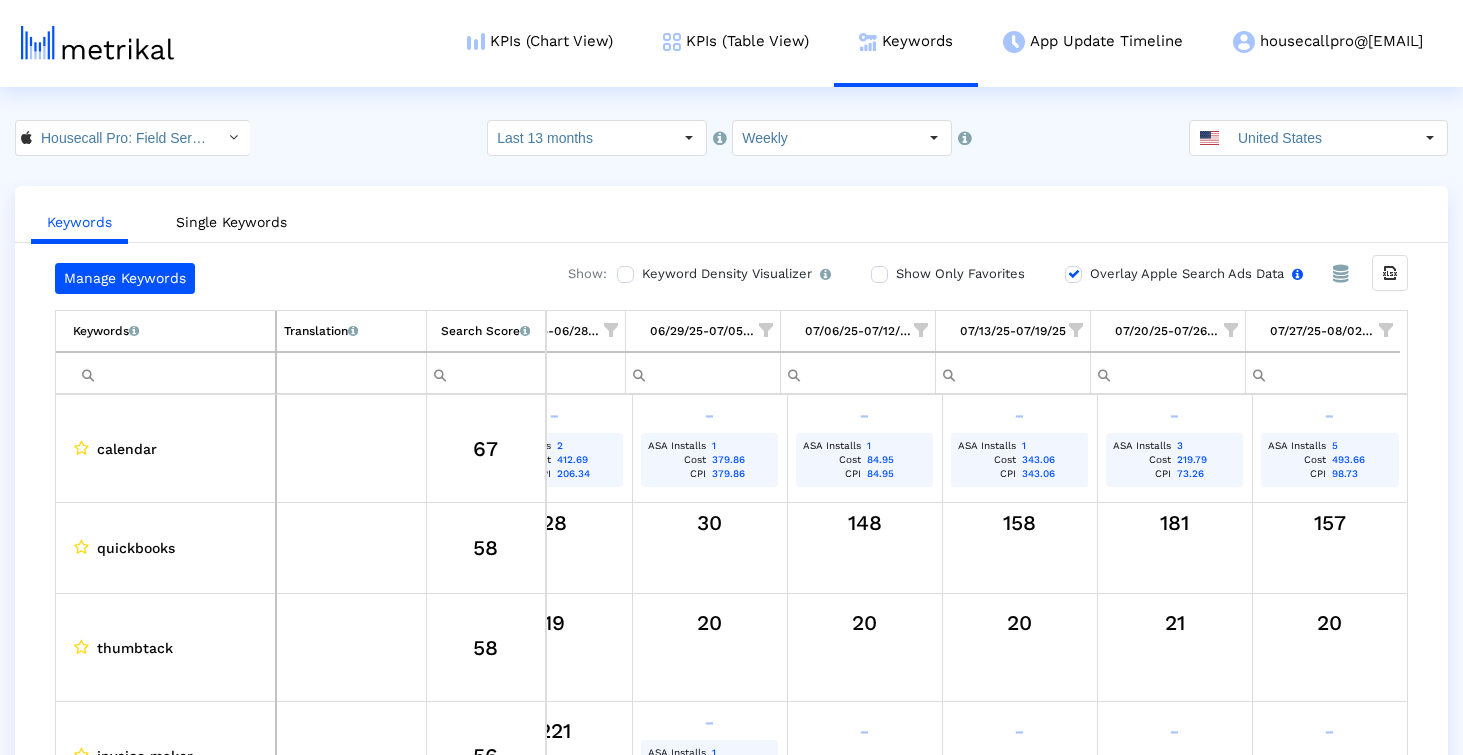 click on "Overlay Apple Search Ads Data   Turn this on to view Apple Search Ads metrics (installs, cost, CPI) side by side with organic rankings." at bounding box center (1194, 274) 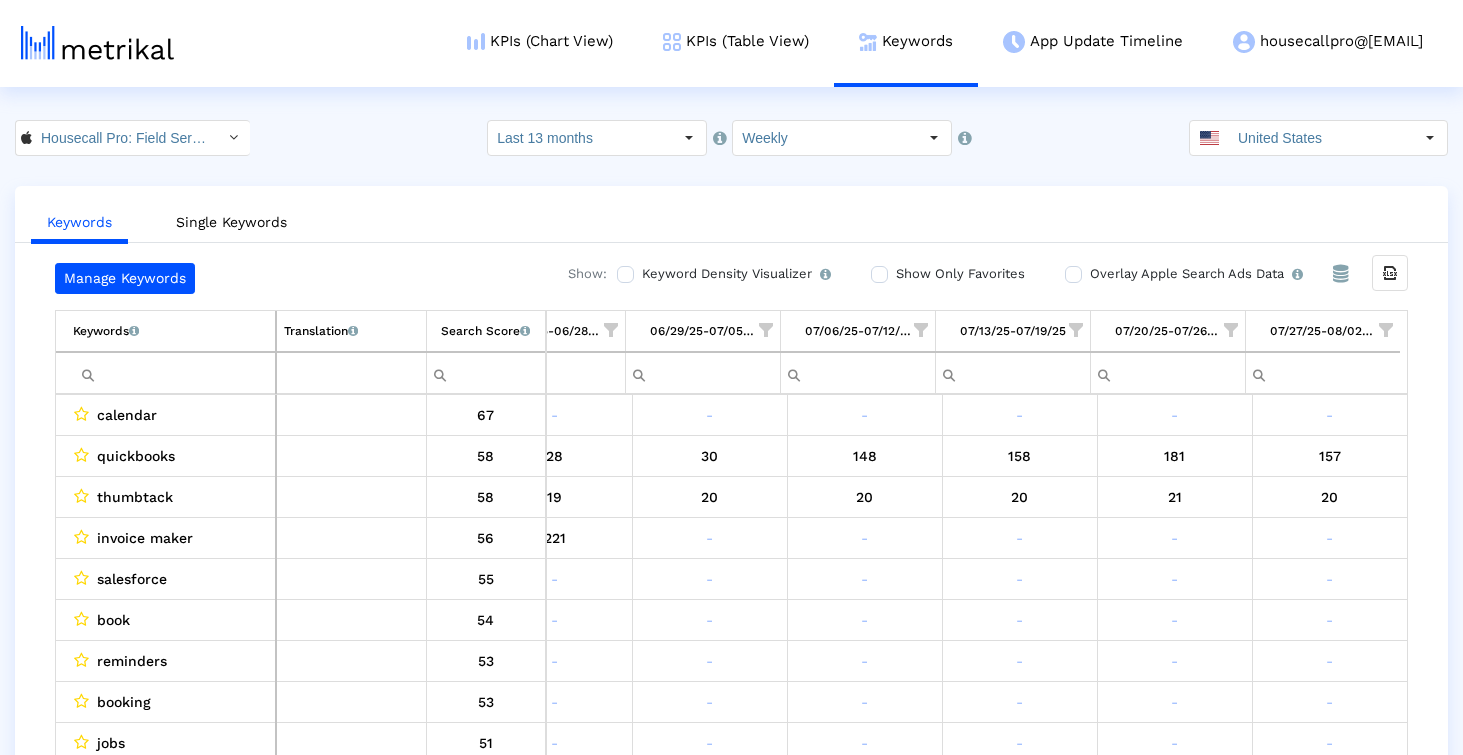 click at bounding box center [174, 373] 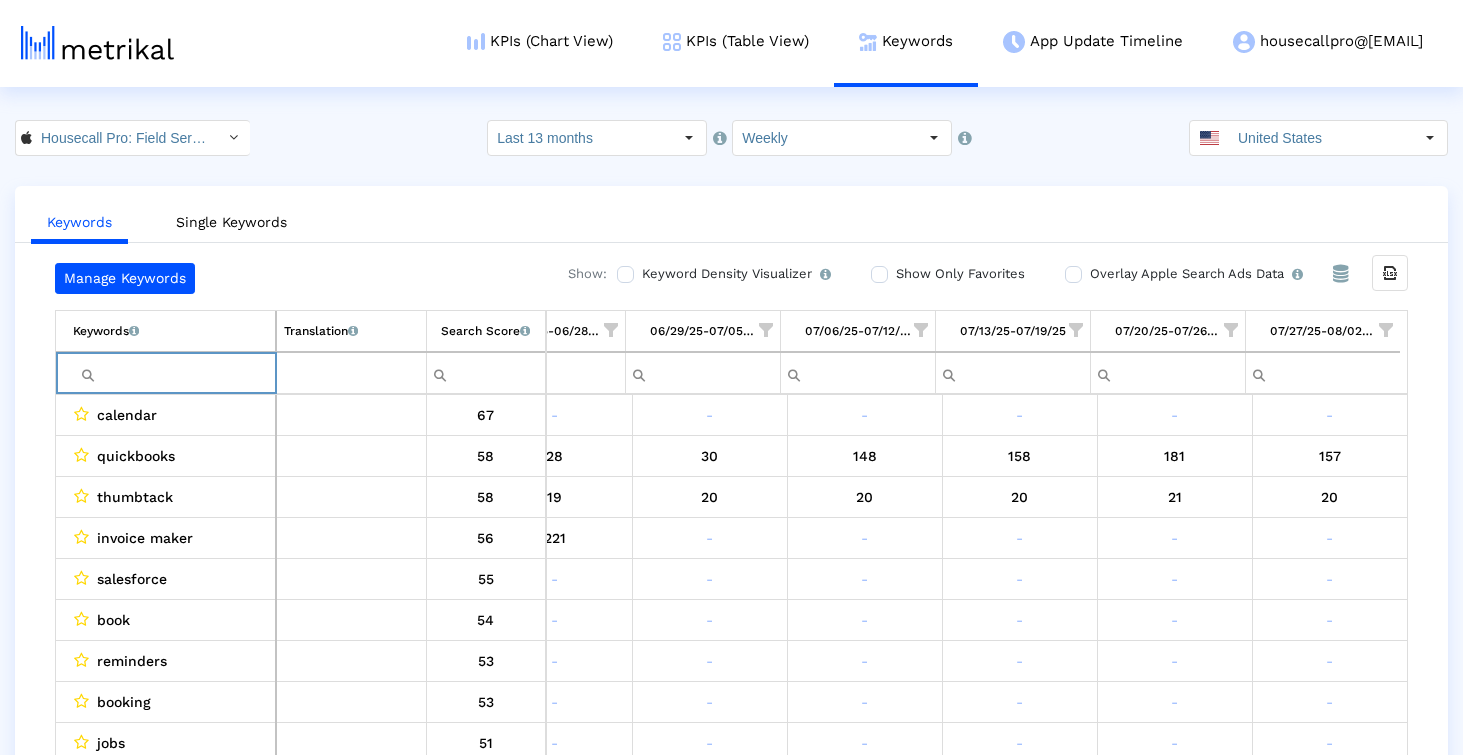 scroll, scrollTop: 40, scrollLeft: 0, axis: vertical 